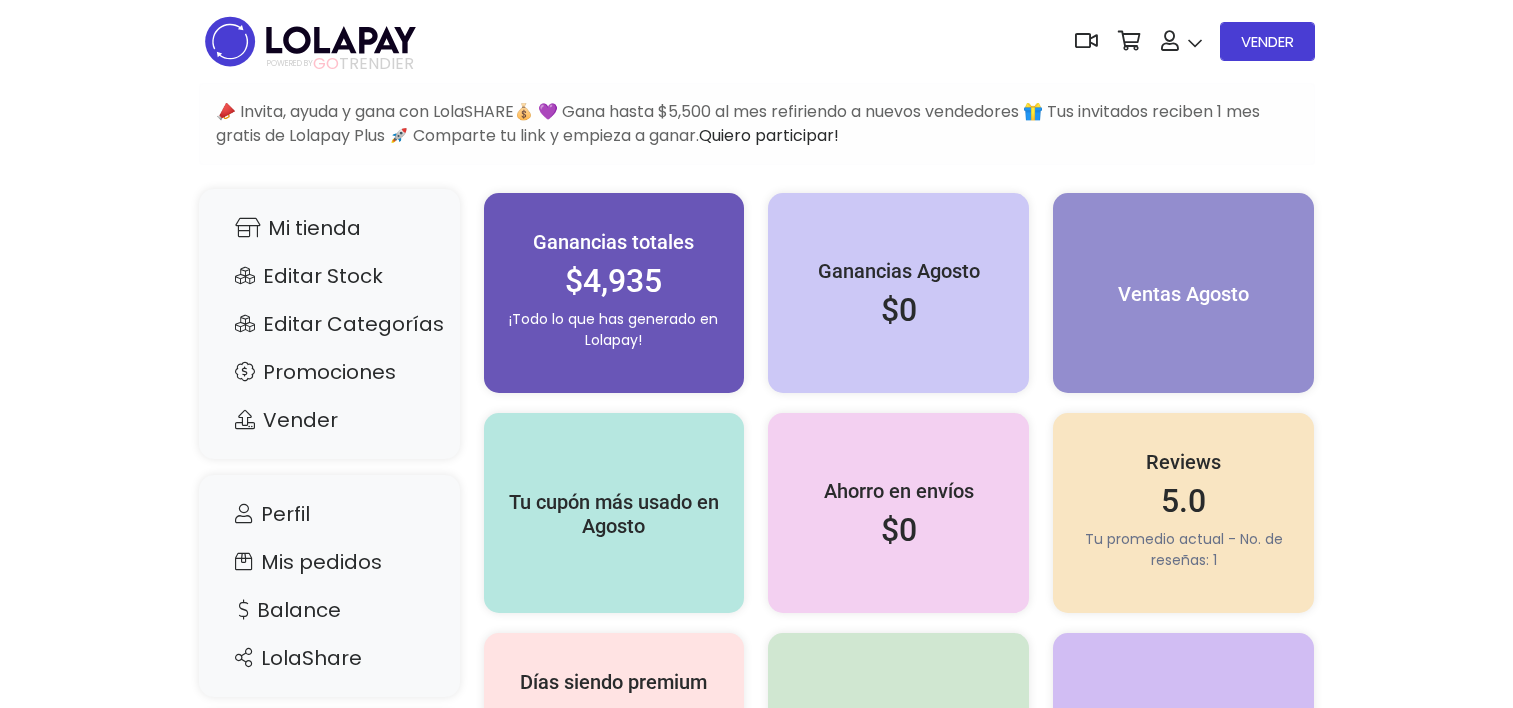 scroll, scrollTop: 0, scrollLeft: 0, axis: both 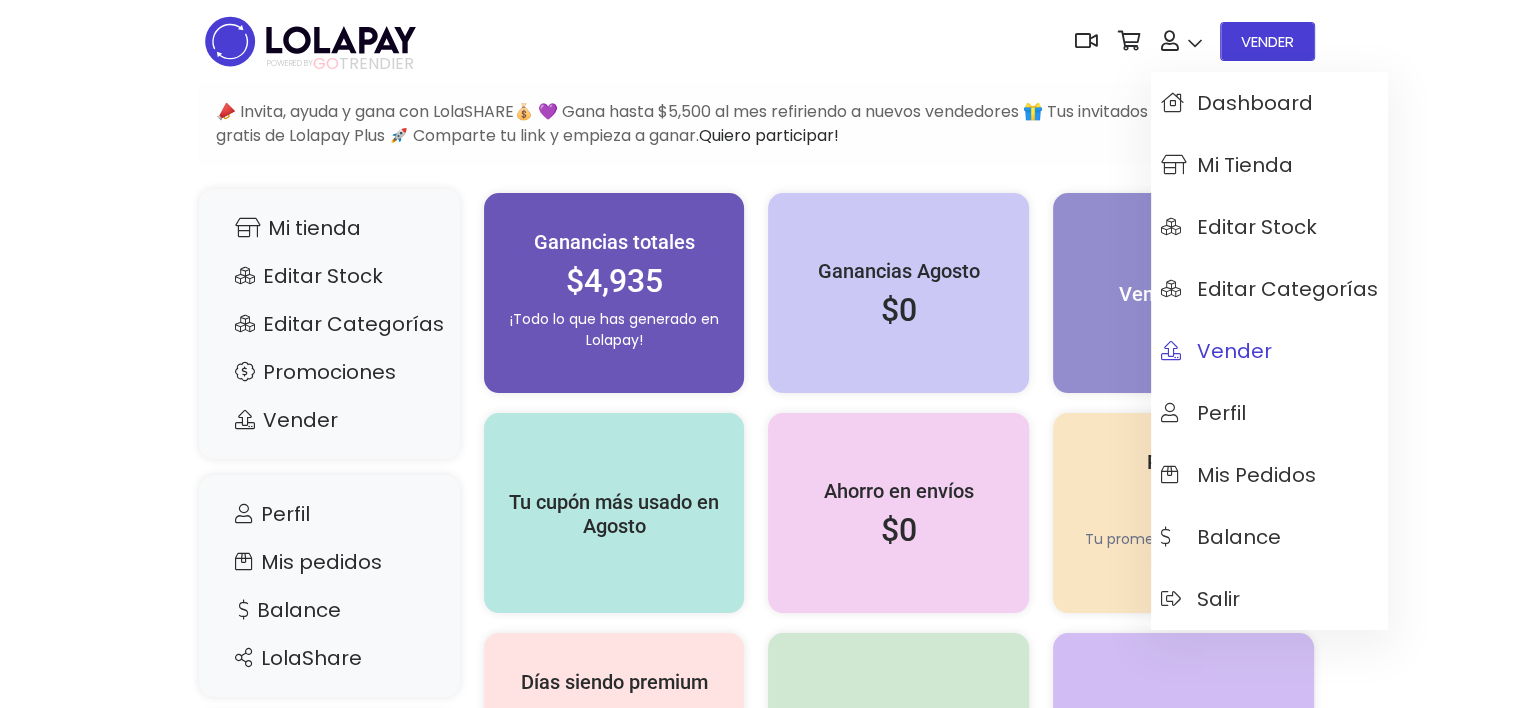 click on "Vender" at bounding box center (1216, 351) 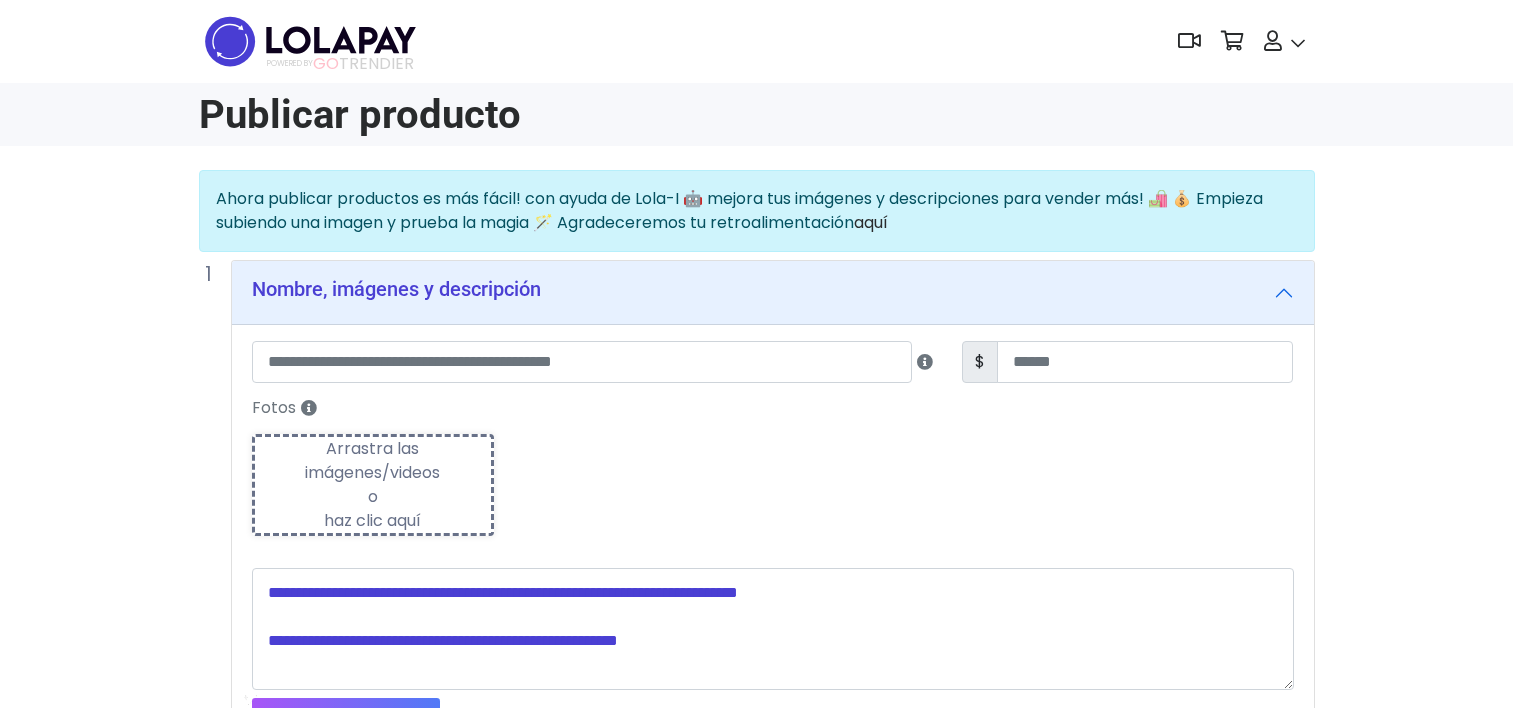 scroll, scrollTop: 0, scrollLeft: 0, axis: both 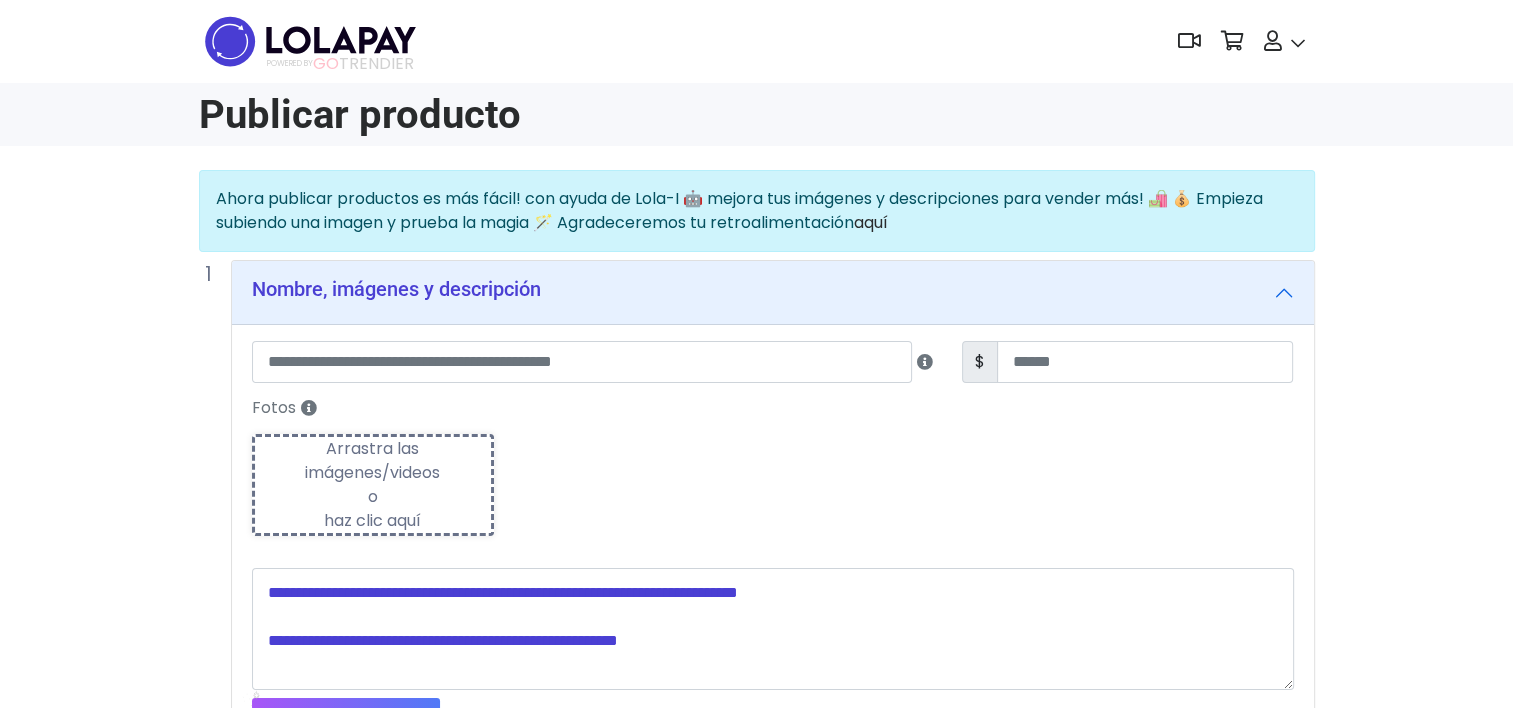 click on "Arrastra las
imágenes/videos
o
haz clic aquí" at bounding box center (373, 485) 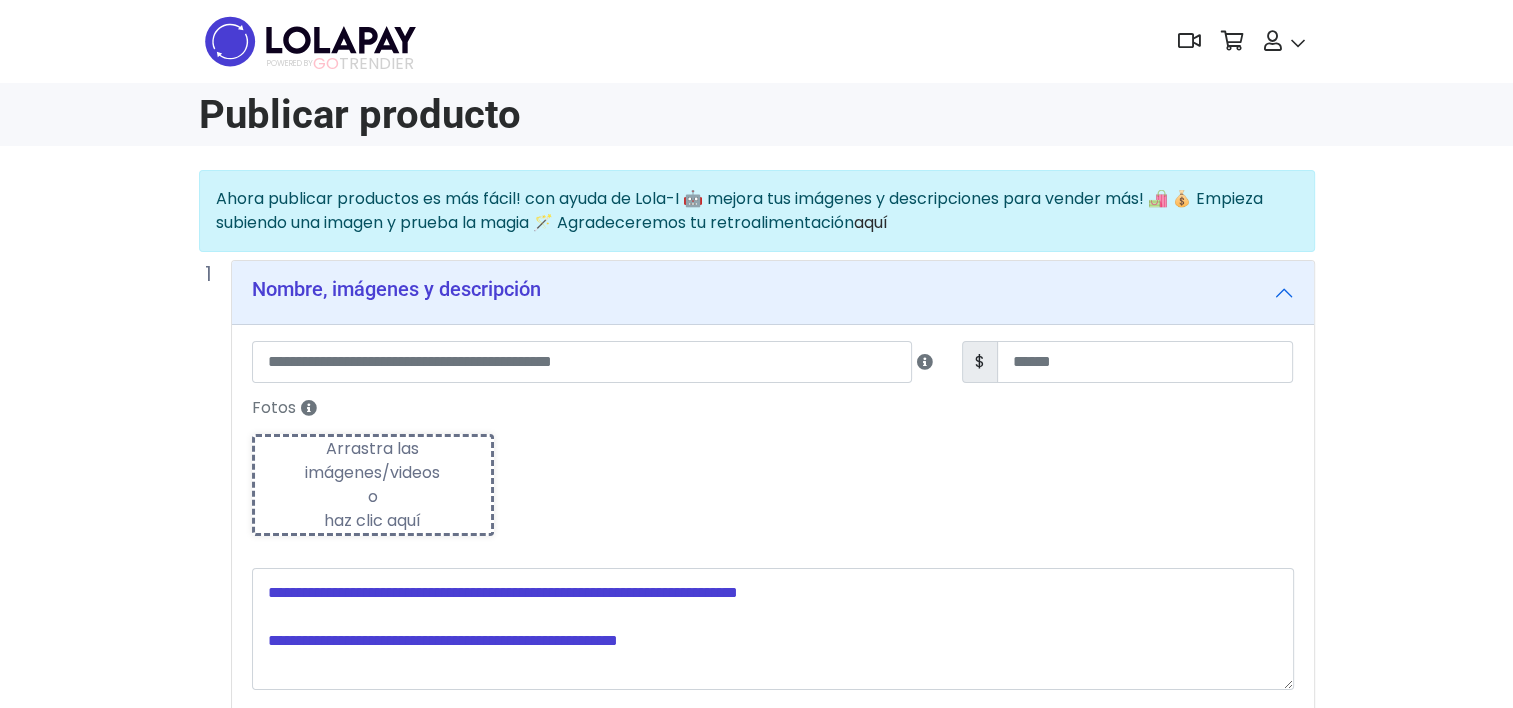 click on "Arrastra las
imágenes/videos
o
haz clic aquí" at bounding box center [373, 485] 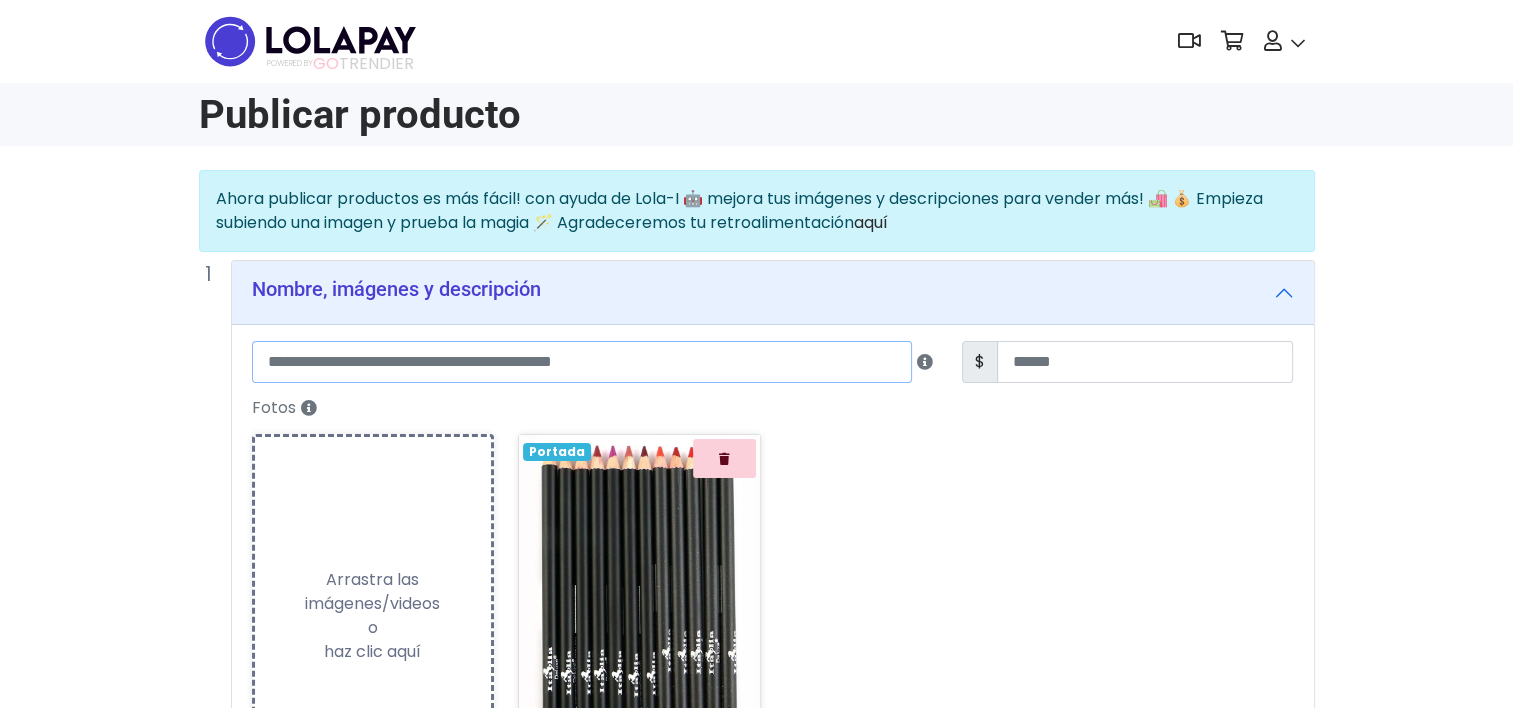 click at bounding box center [582, 362] 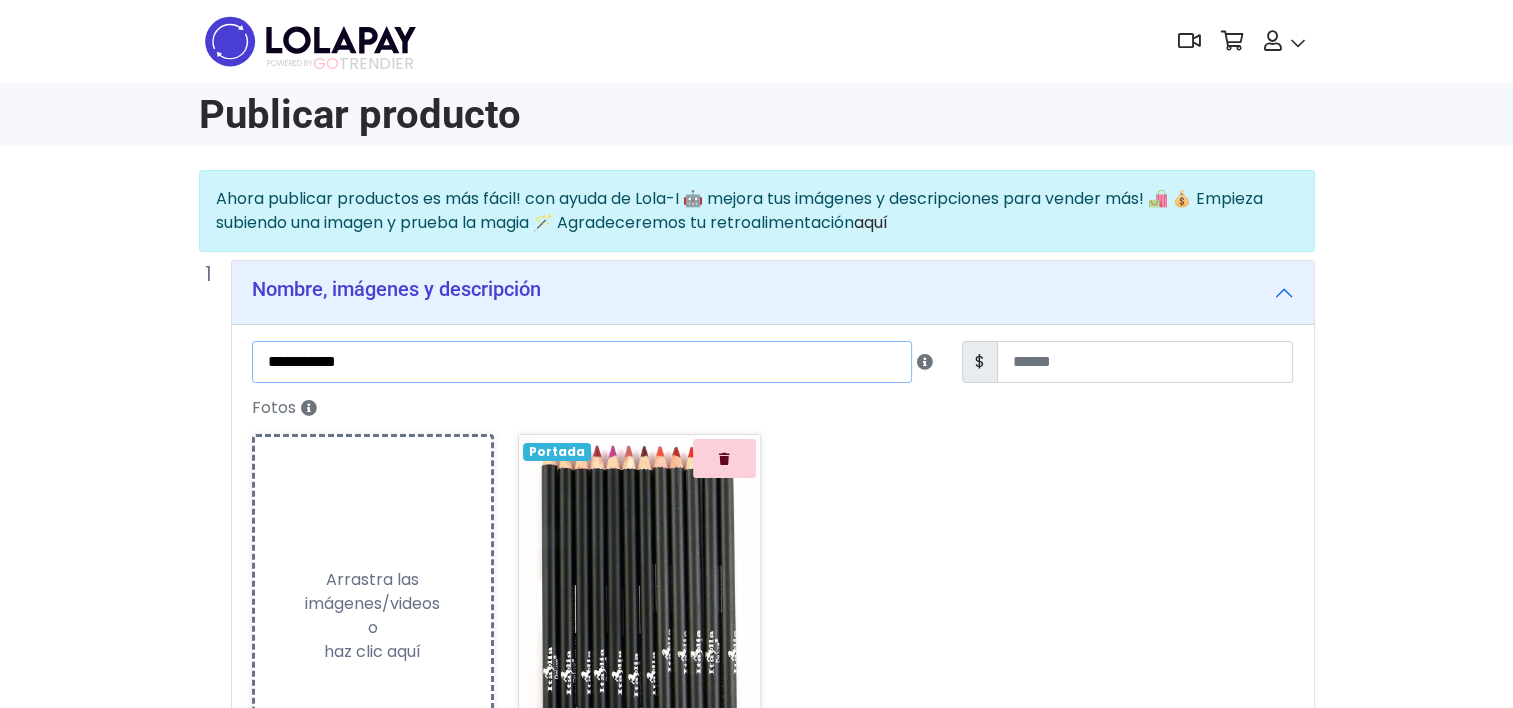 type on "**********" 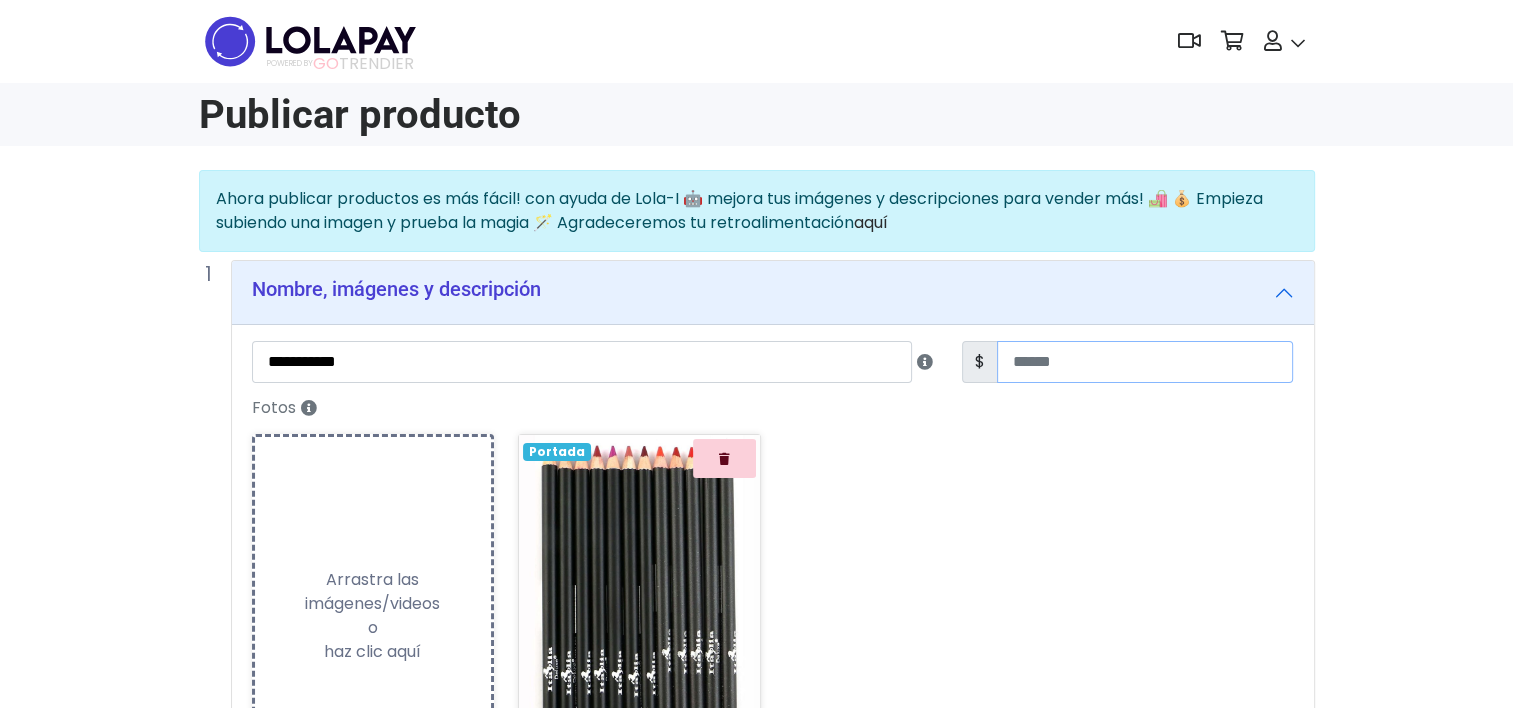 click at bounding box center (1145, 362) 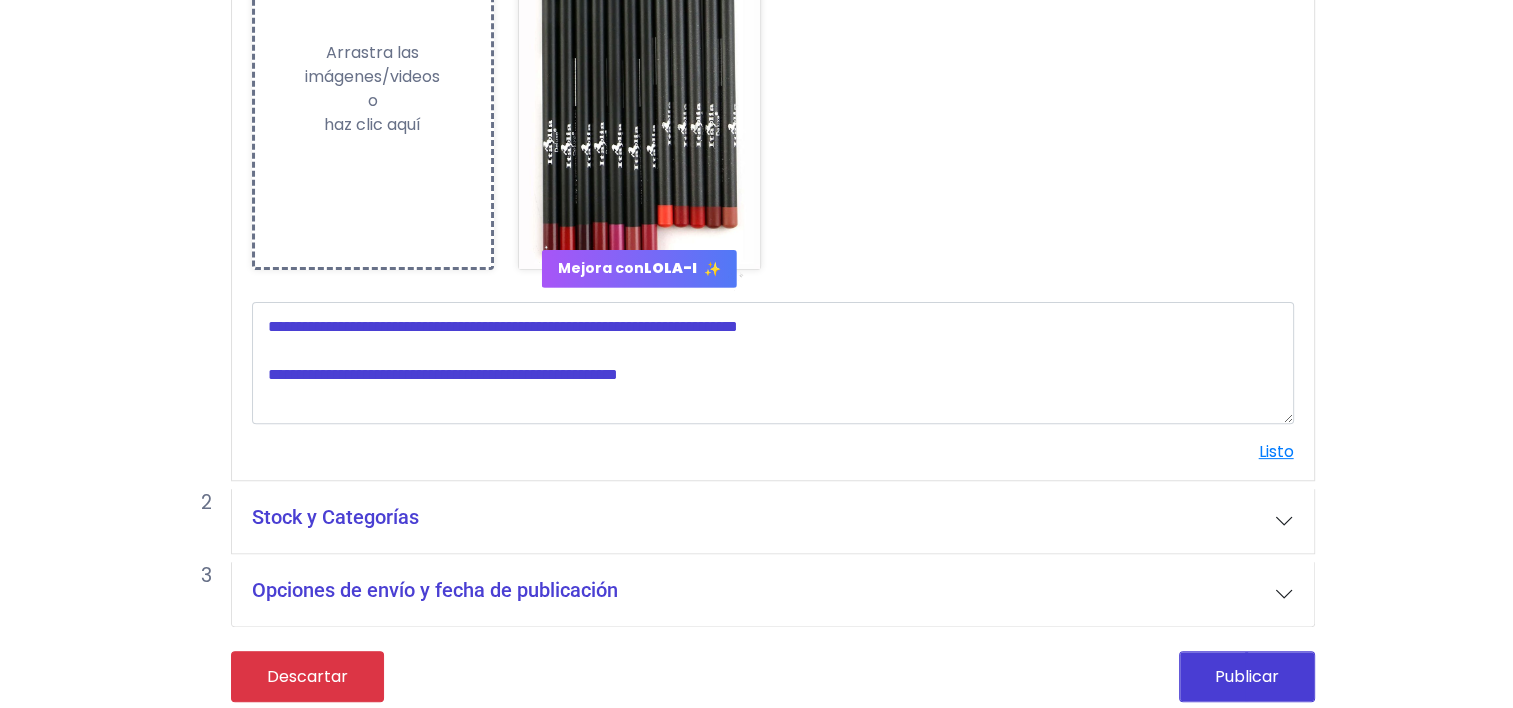 scroll, scrollTop: 534, scrollLeft: 0, axis: vertical 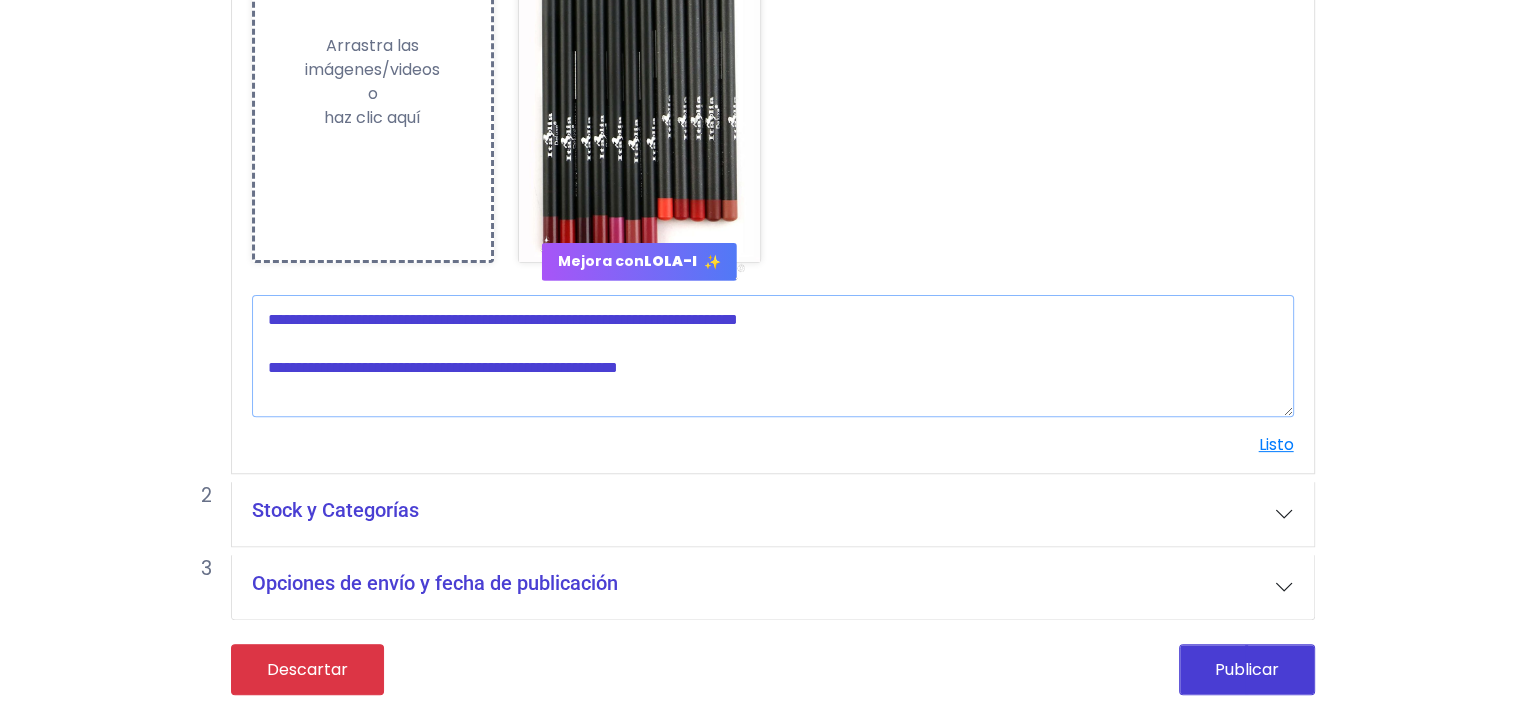 click at bounding box center [773, 356] 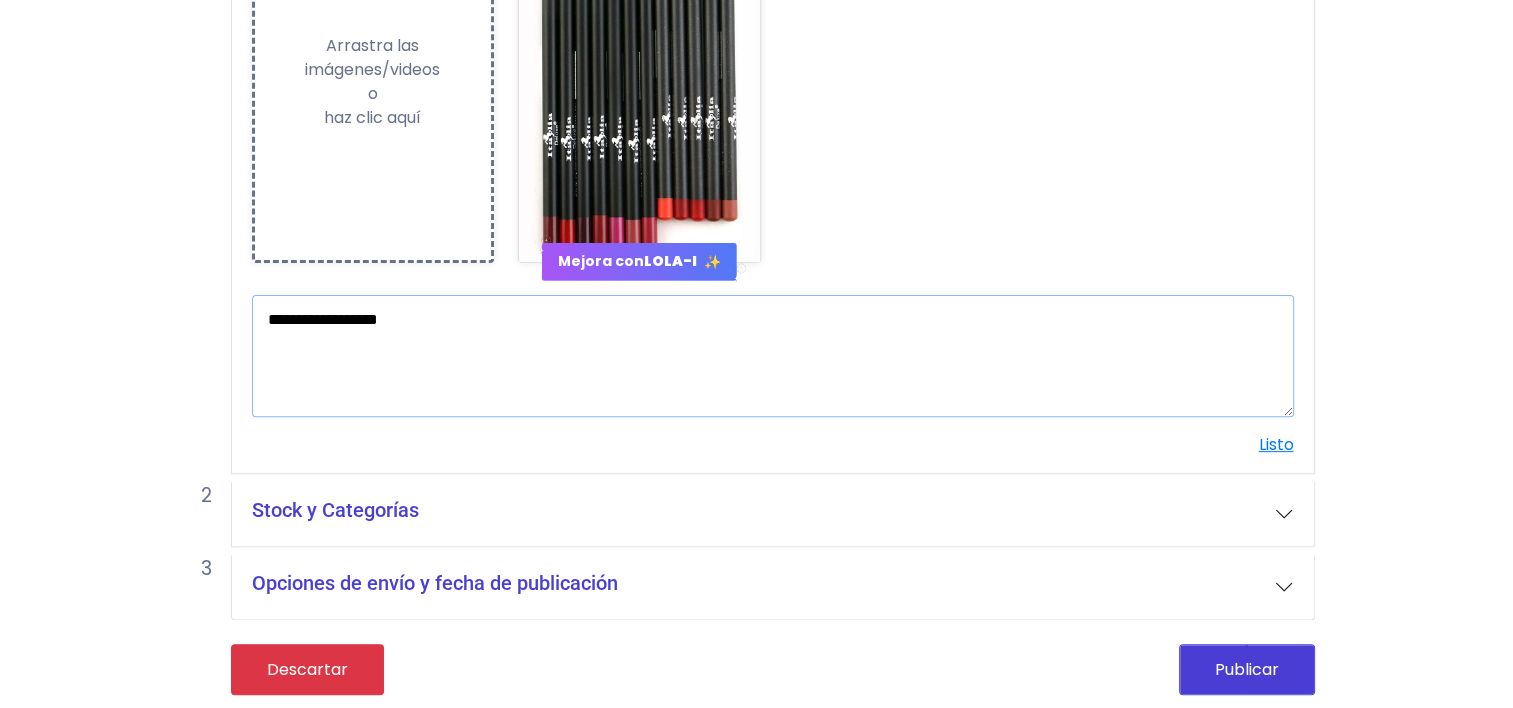 type on "**********" 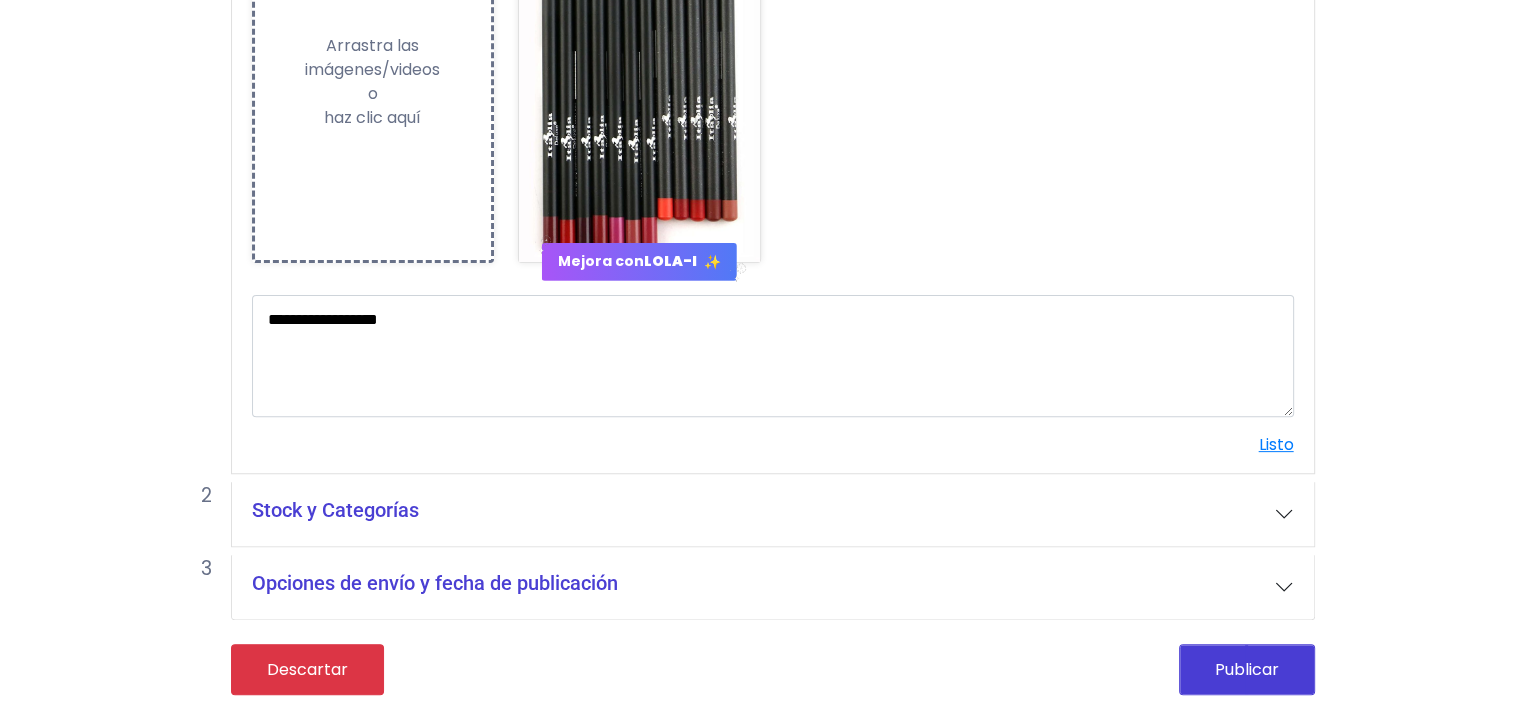 drag, startPoint x: 772, startPoint y: 506, endPoint x: 652, endPoint y: 497, distance: 120.33703 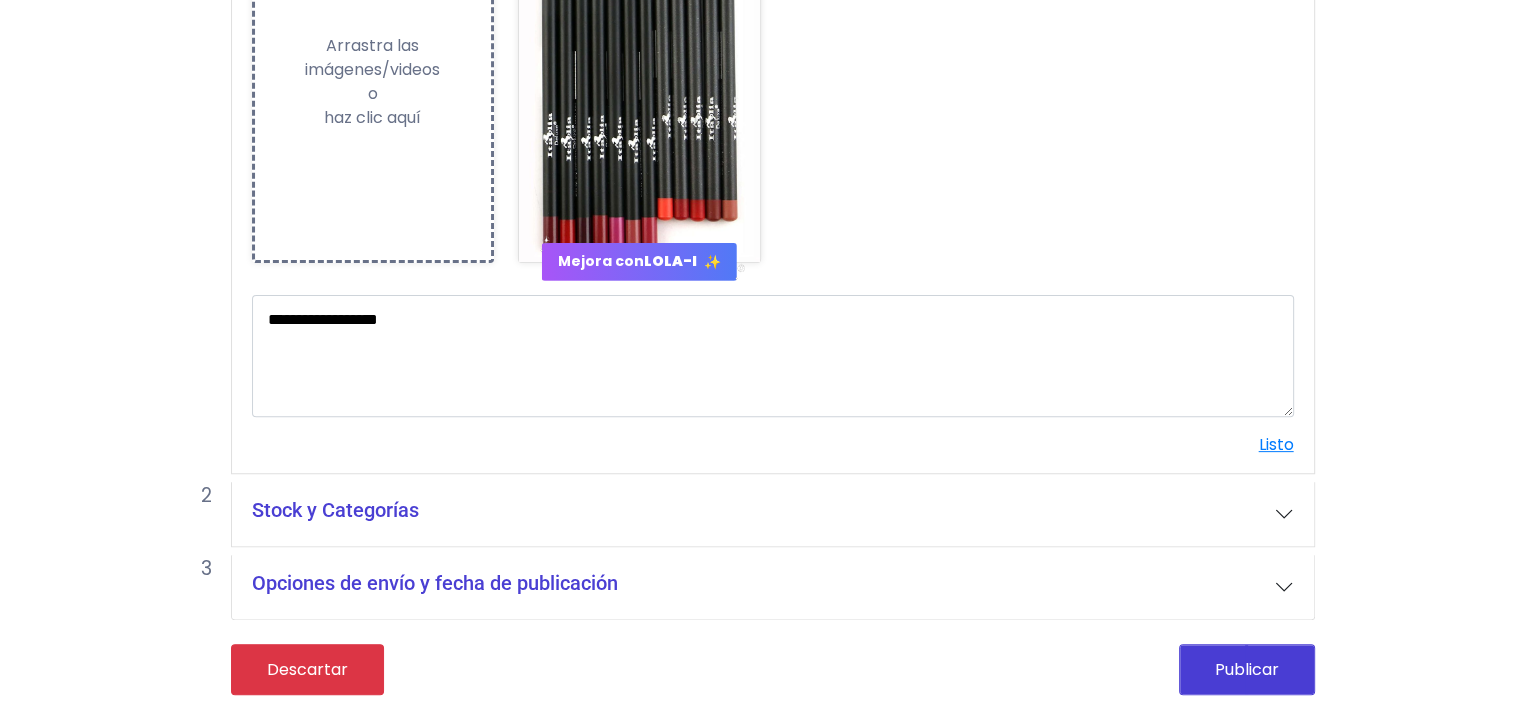 click on "Stock y Categorías" at bounding box center [773, 514] 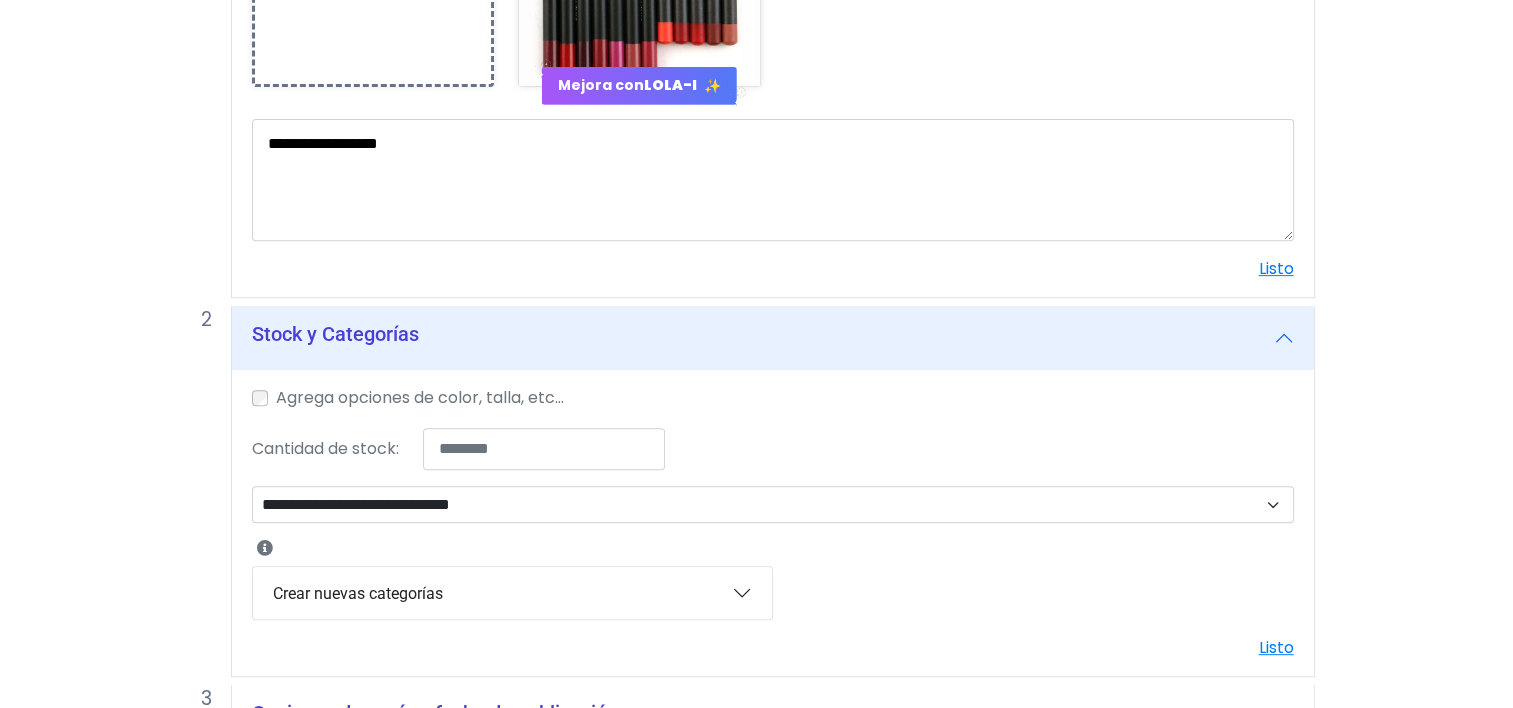 scroll, scrollTop: 834, scrollLeft: 0, axis: vertical 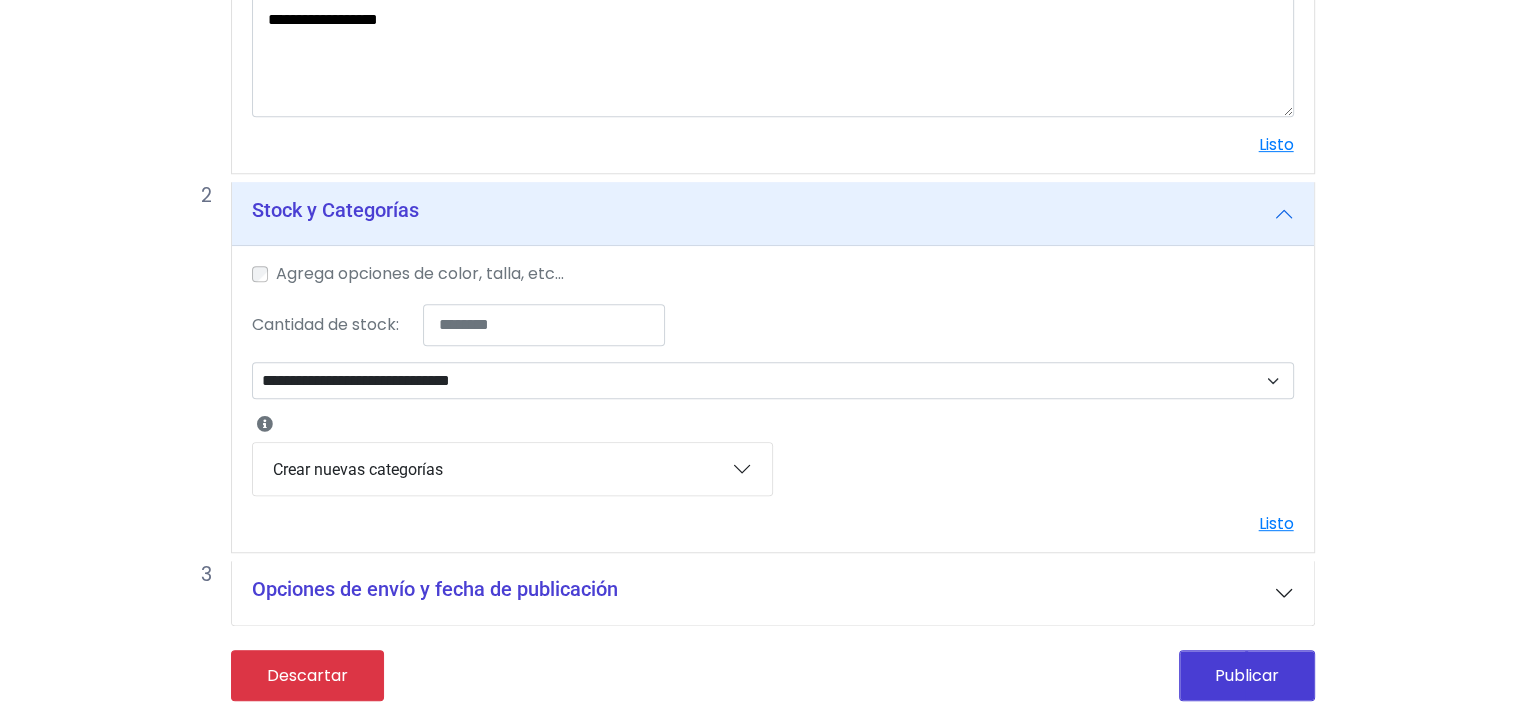 click on "Crear nuevas categorías" at bounding box center (512, 469) 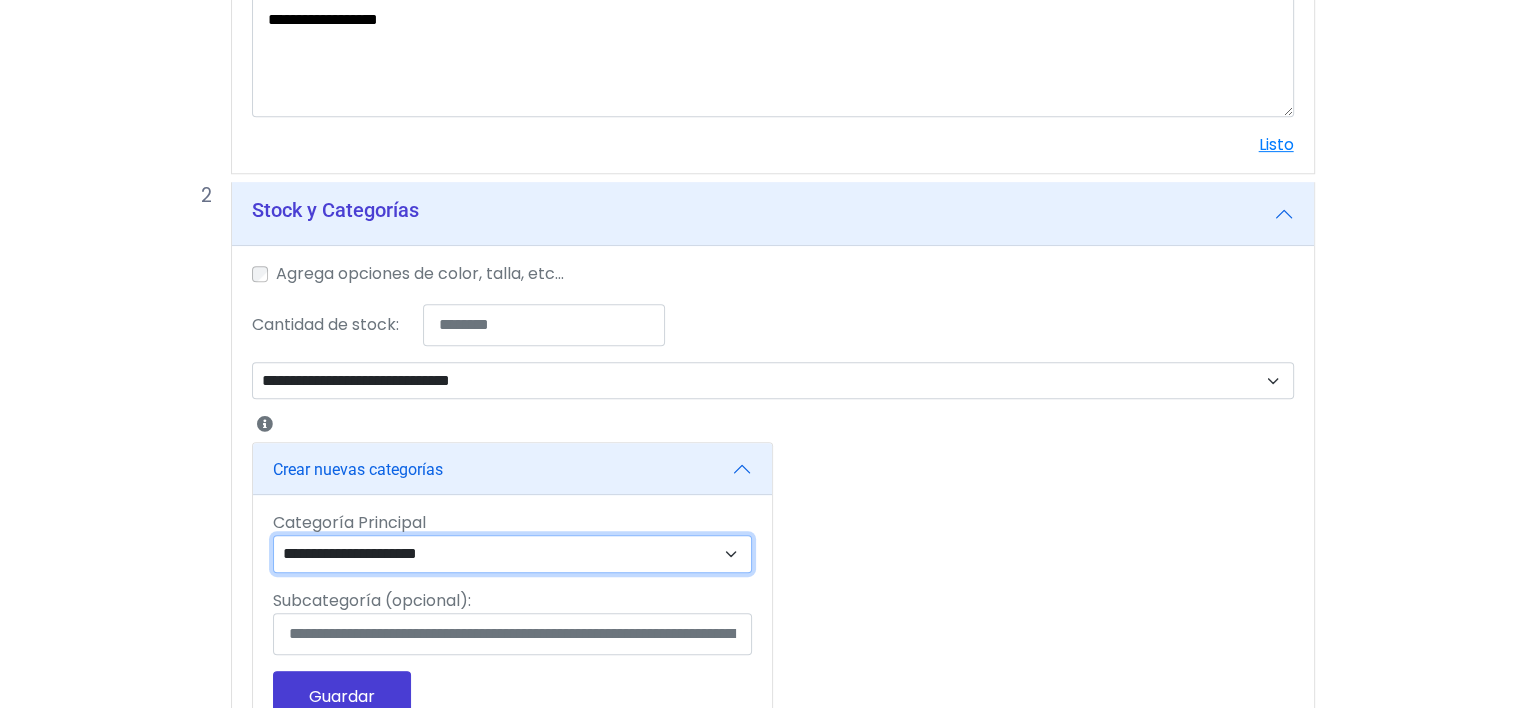 click on "**********" at bounding box center (513, 554) 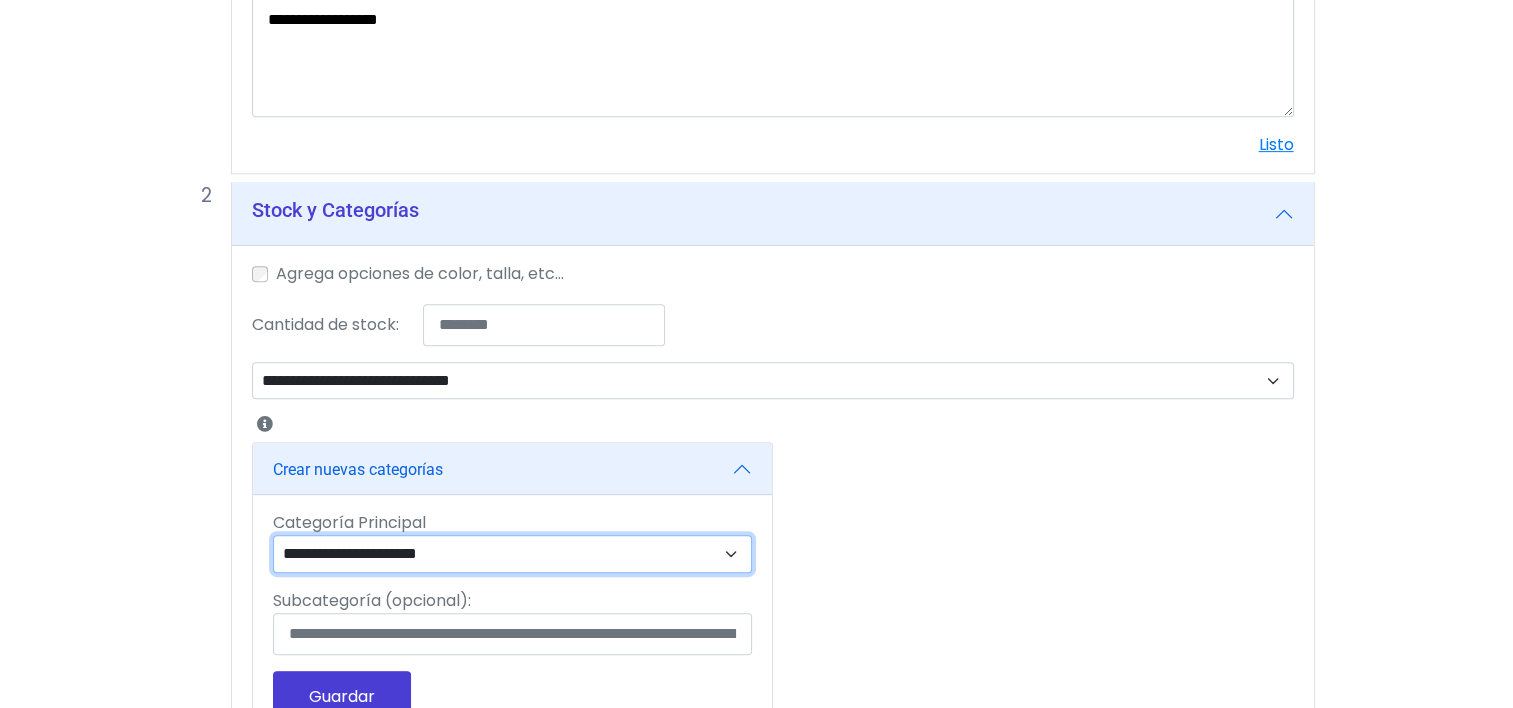 select on "**" 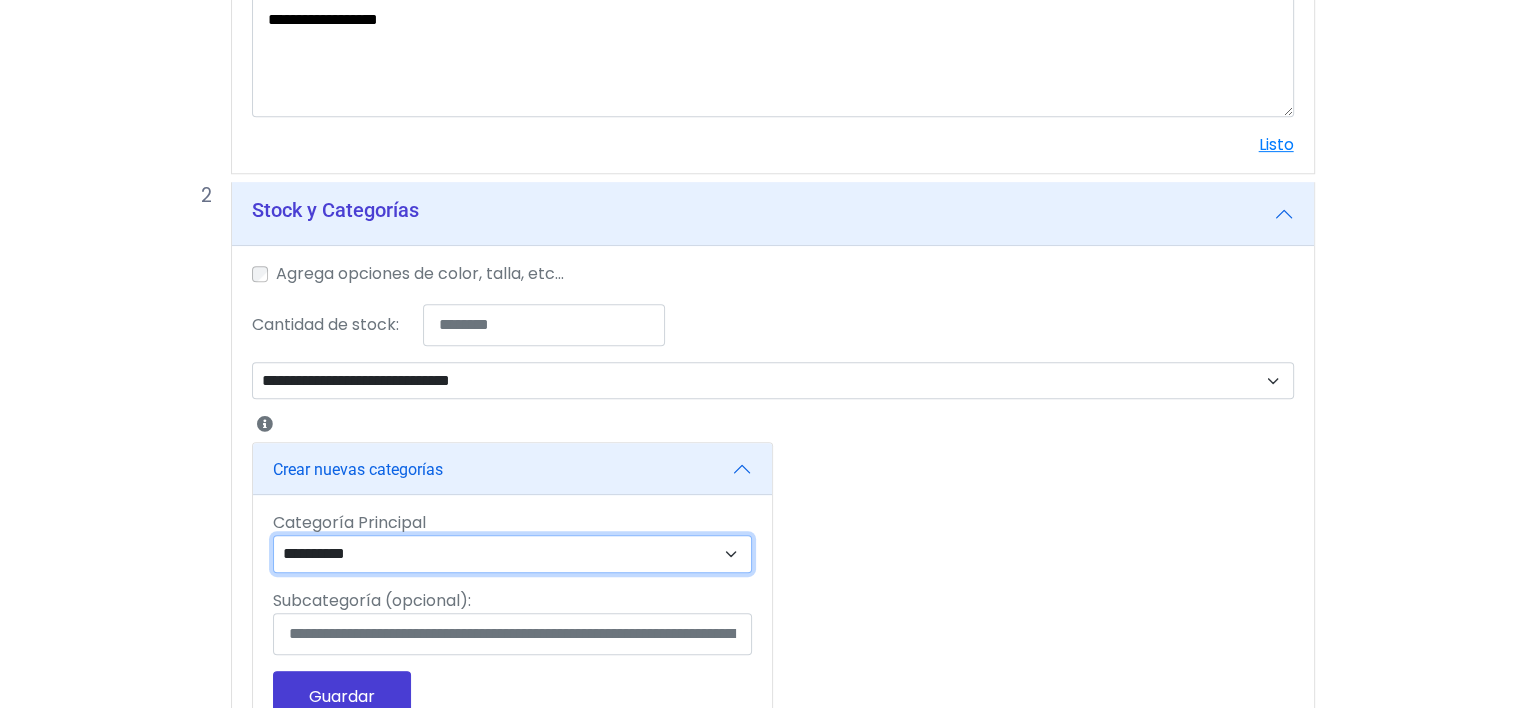 click on "**********" at bounding box center (513, 554) 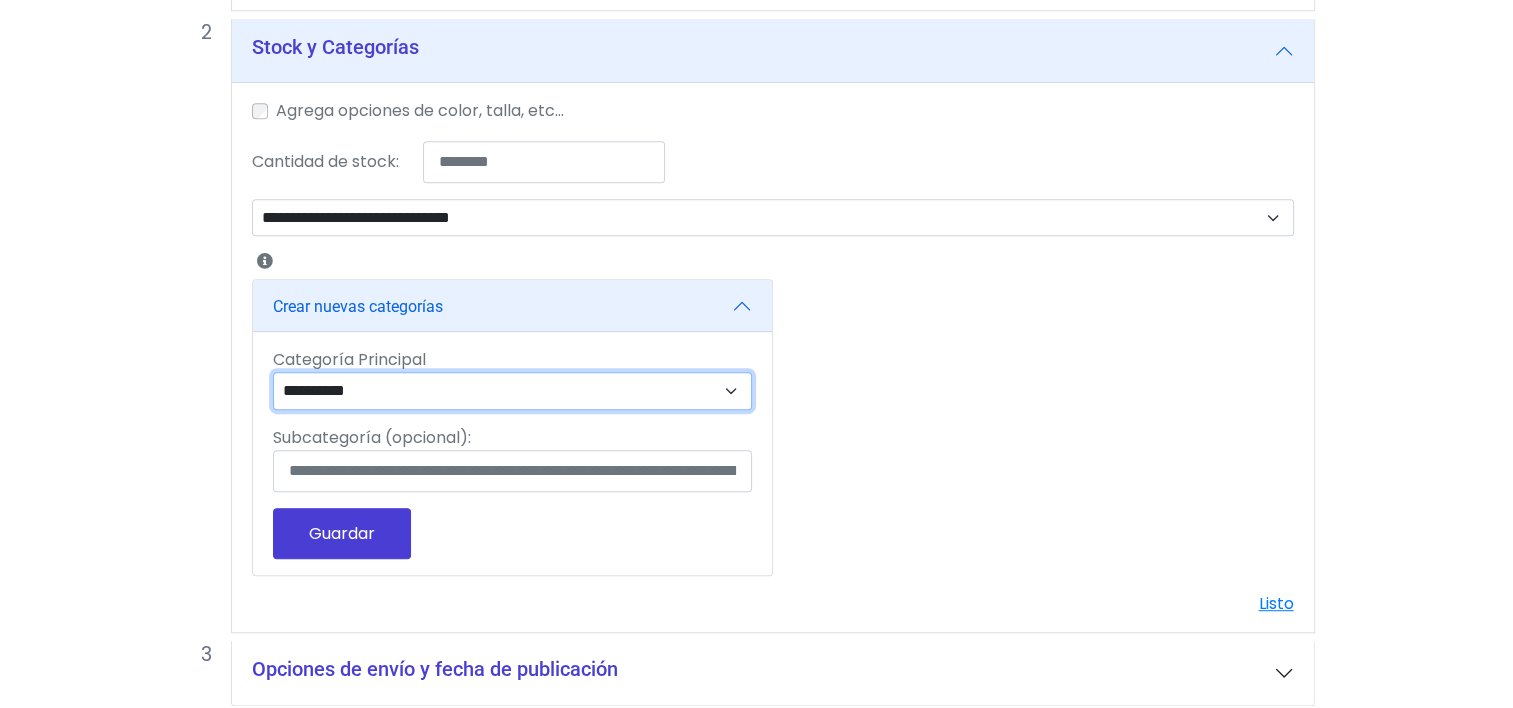 scroll, scrollTop: 1079, scrollLeft: 0, axis: vertical 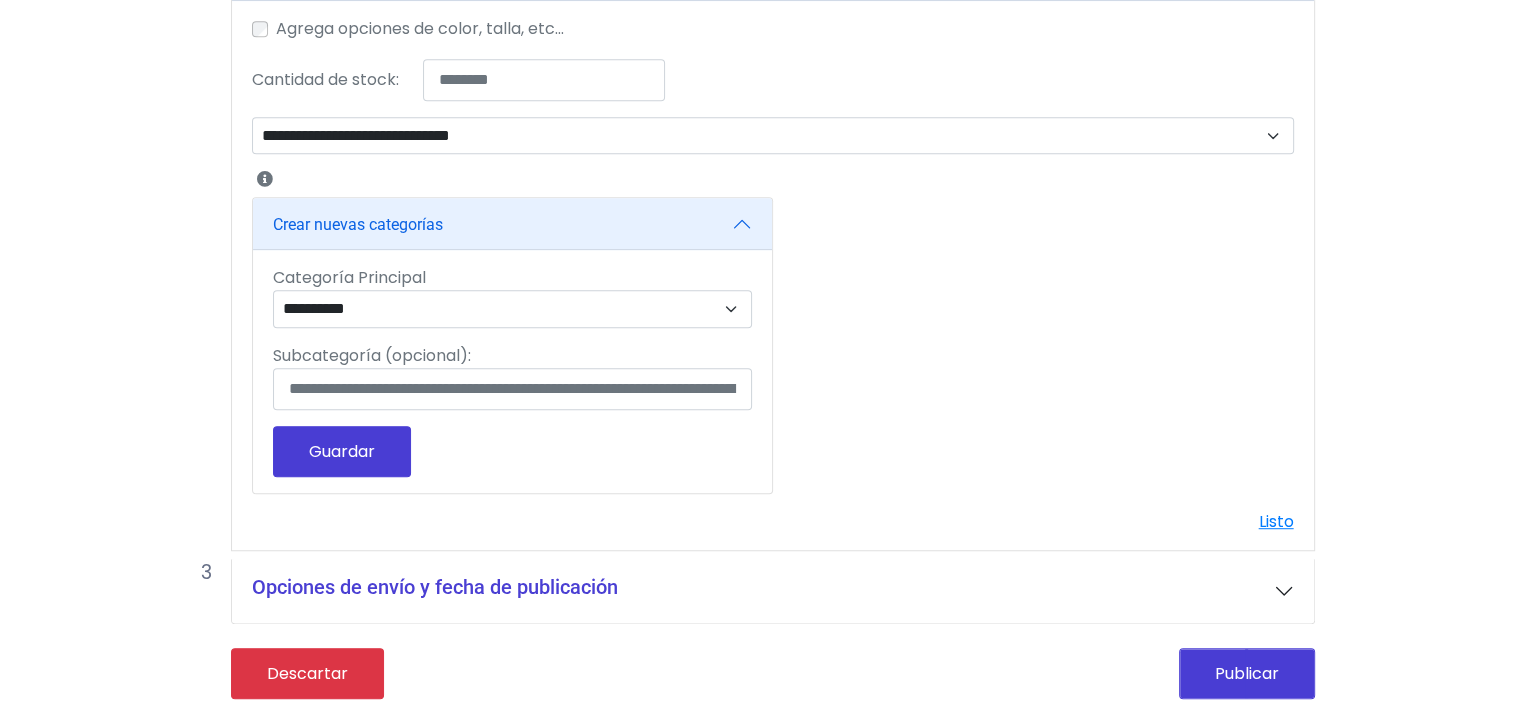 click on "Guardar" at bounding box center [342, 451] 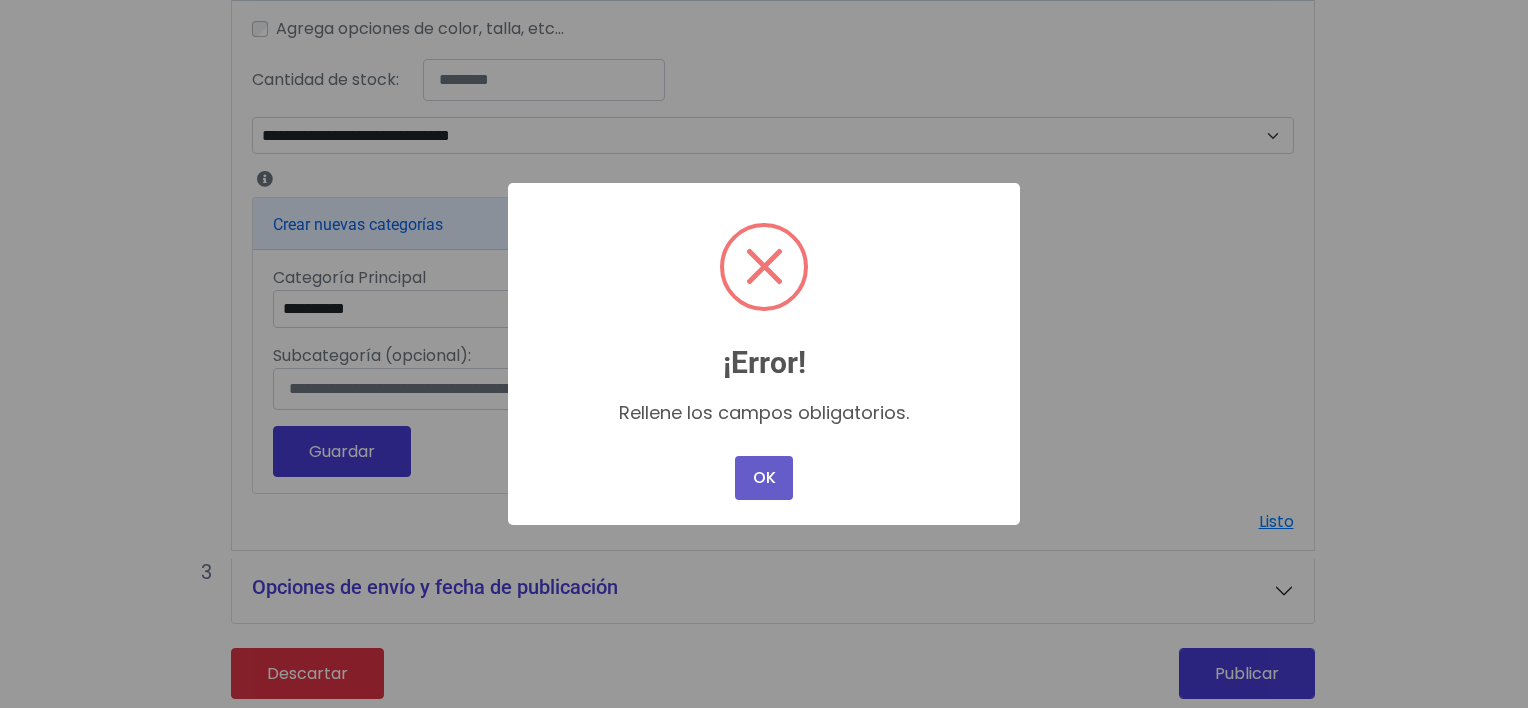 click on "OK" at bounding box center (764, 478) 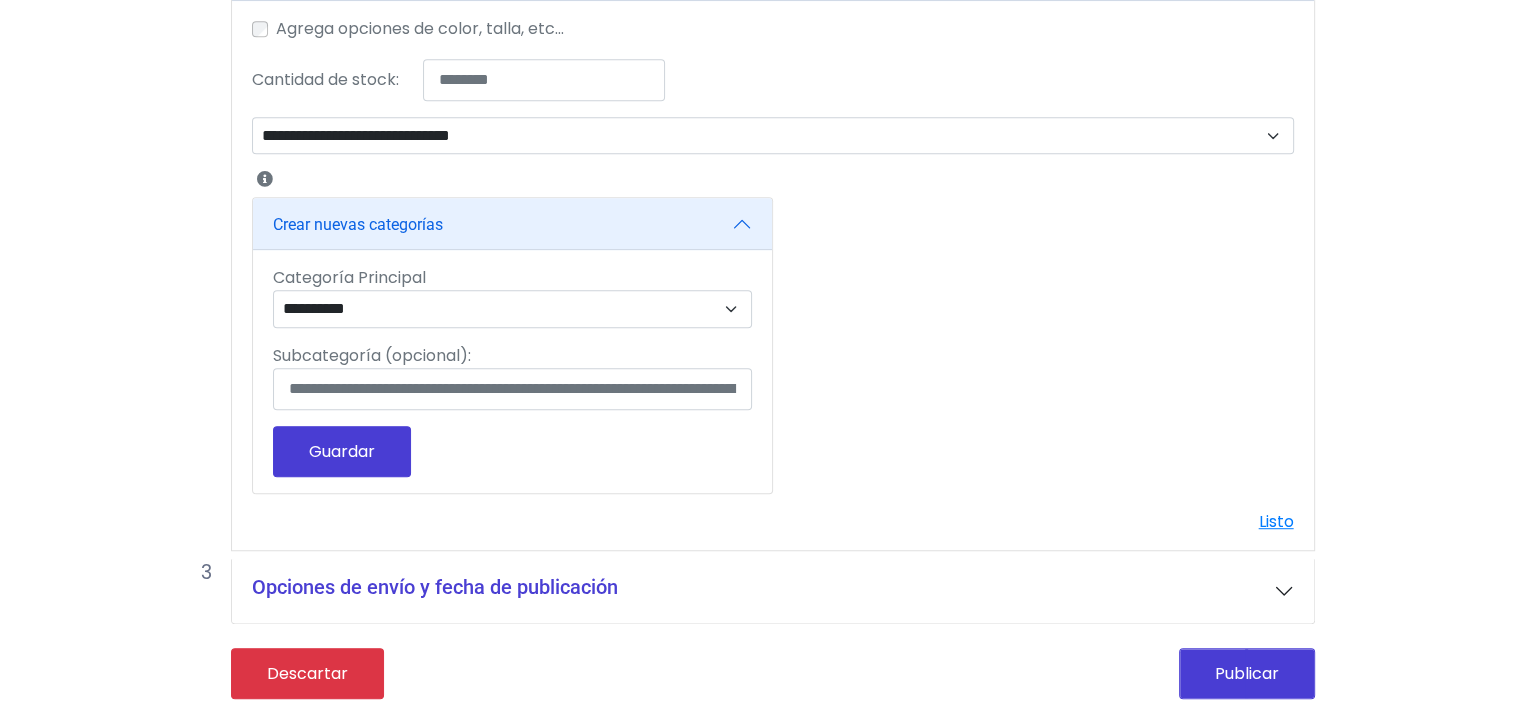 click on "Guardar" at bounding box center [342, 451] 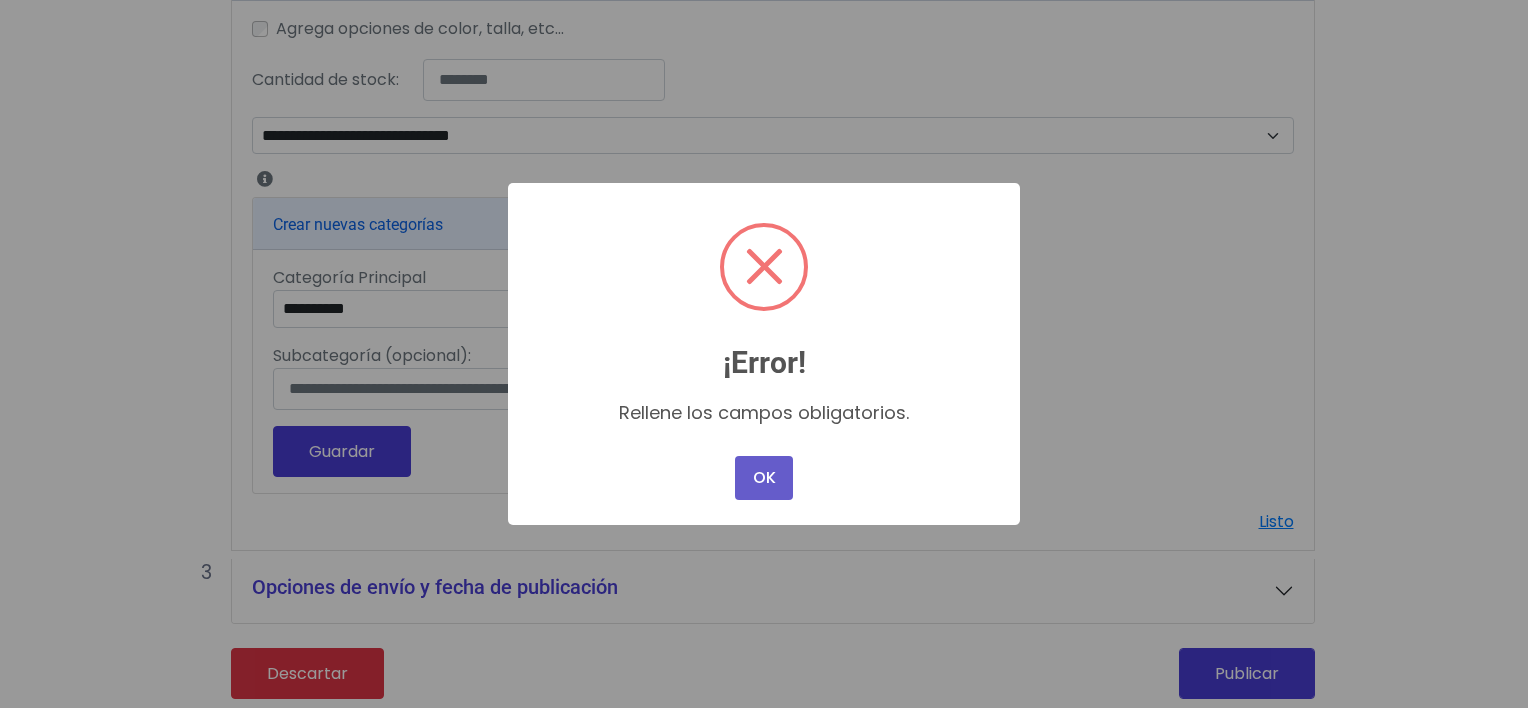 click on "OK" at bounding box center [764, 478] 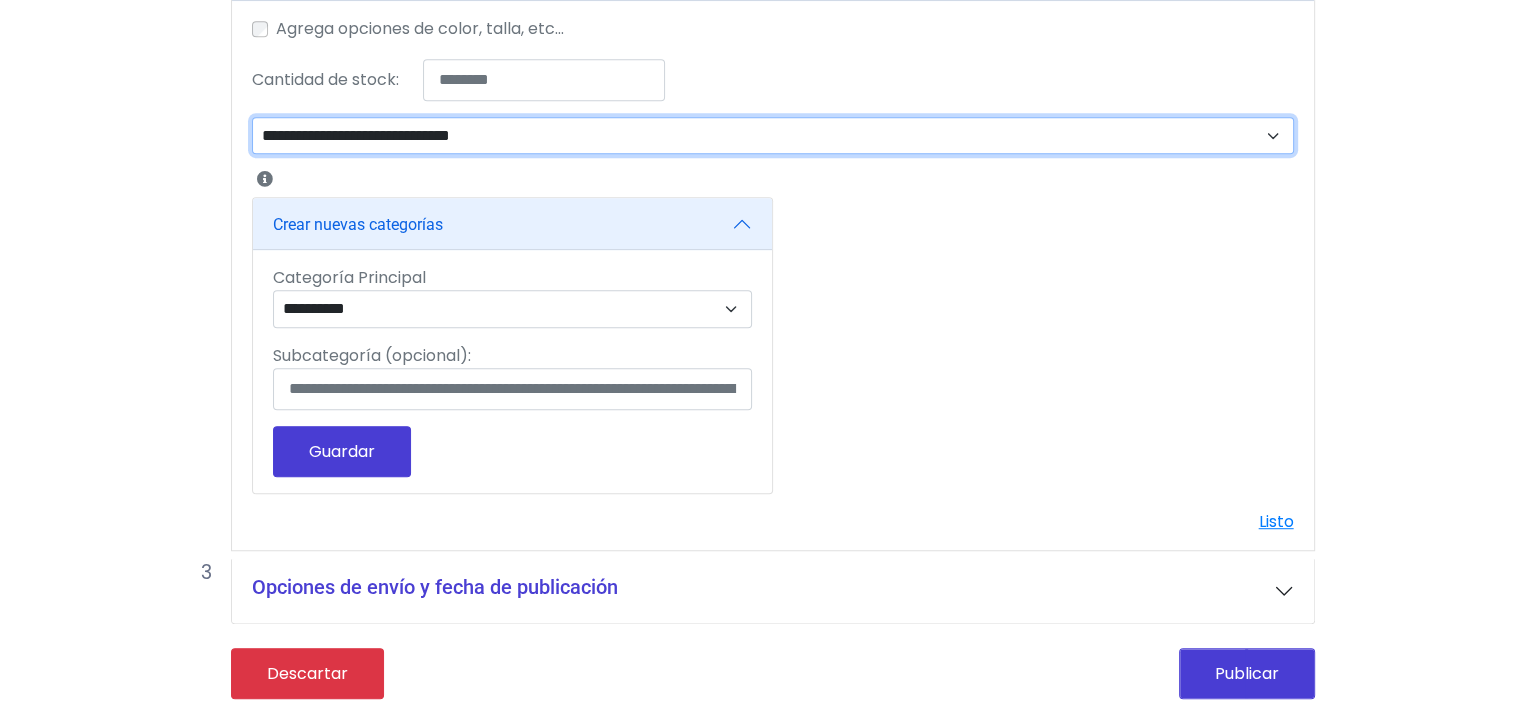 click on "**********" at bounding box center (773, 136) 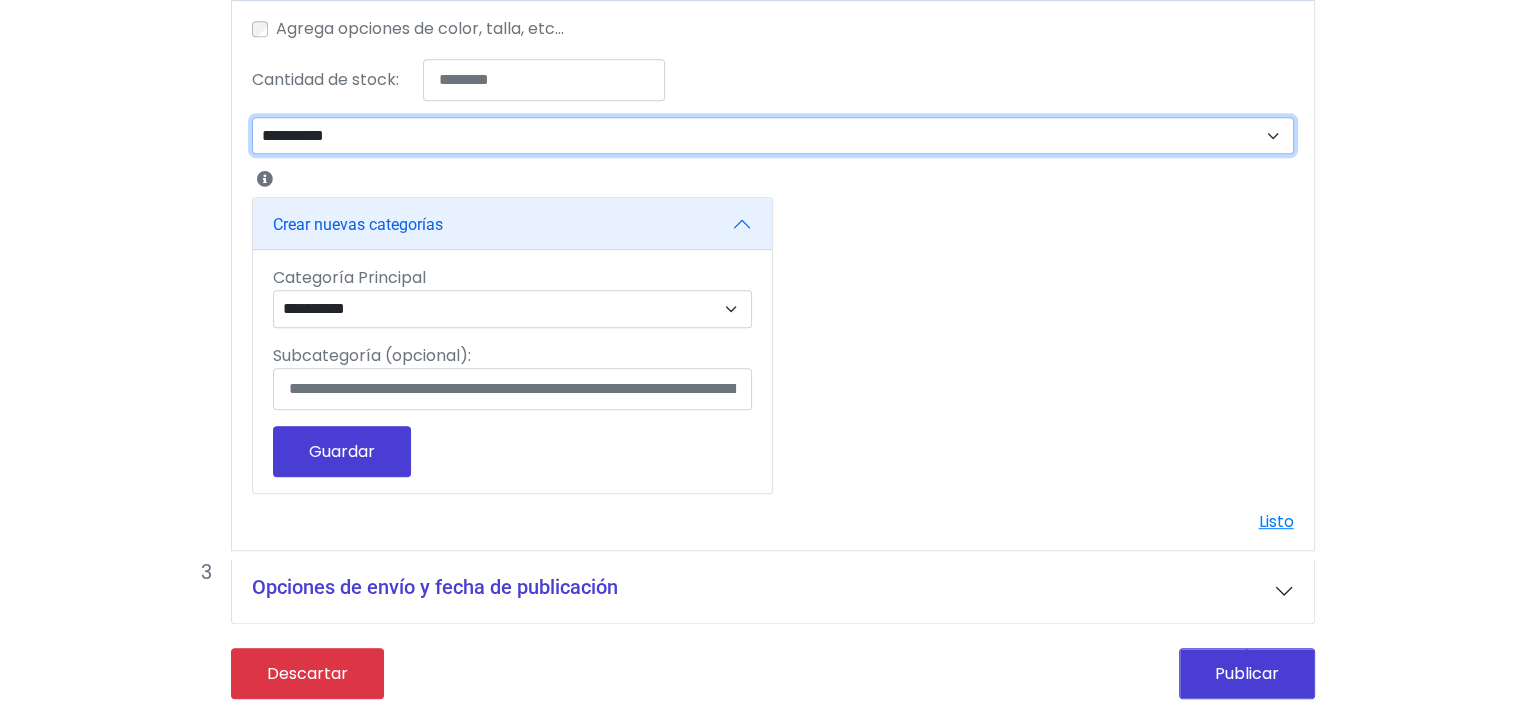 click on "**********" at bounding box center (773, 136) 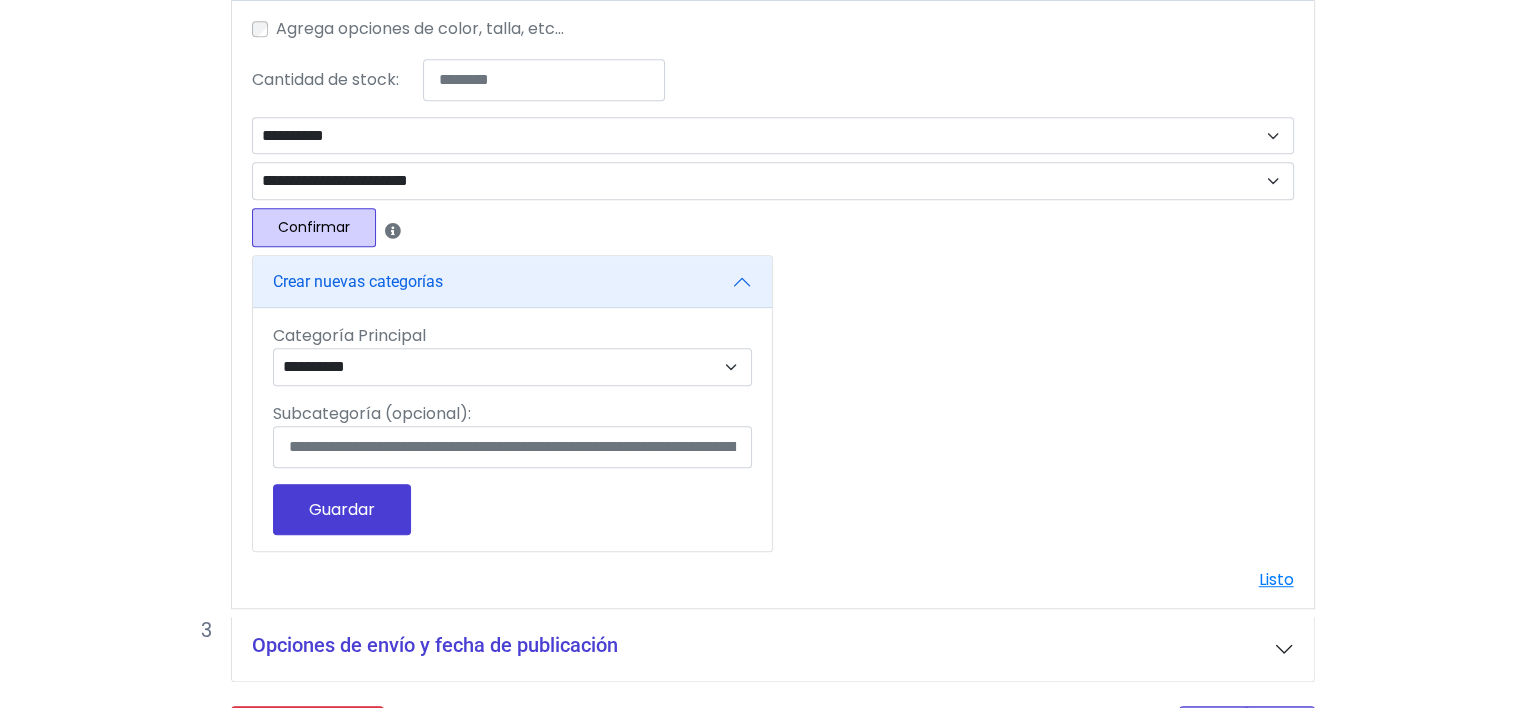 click on "Guardar" at bounding box center [342, 509] 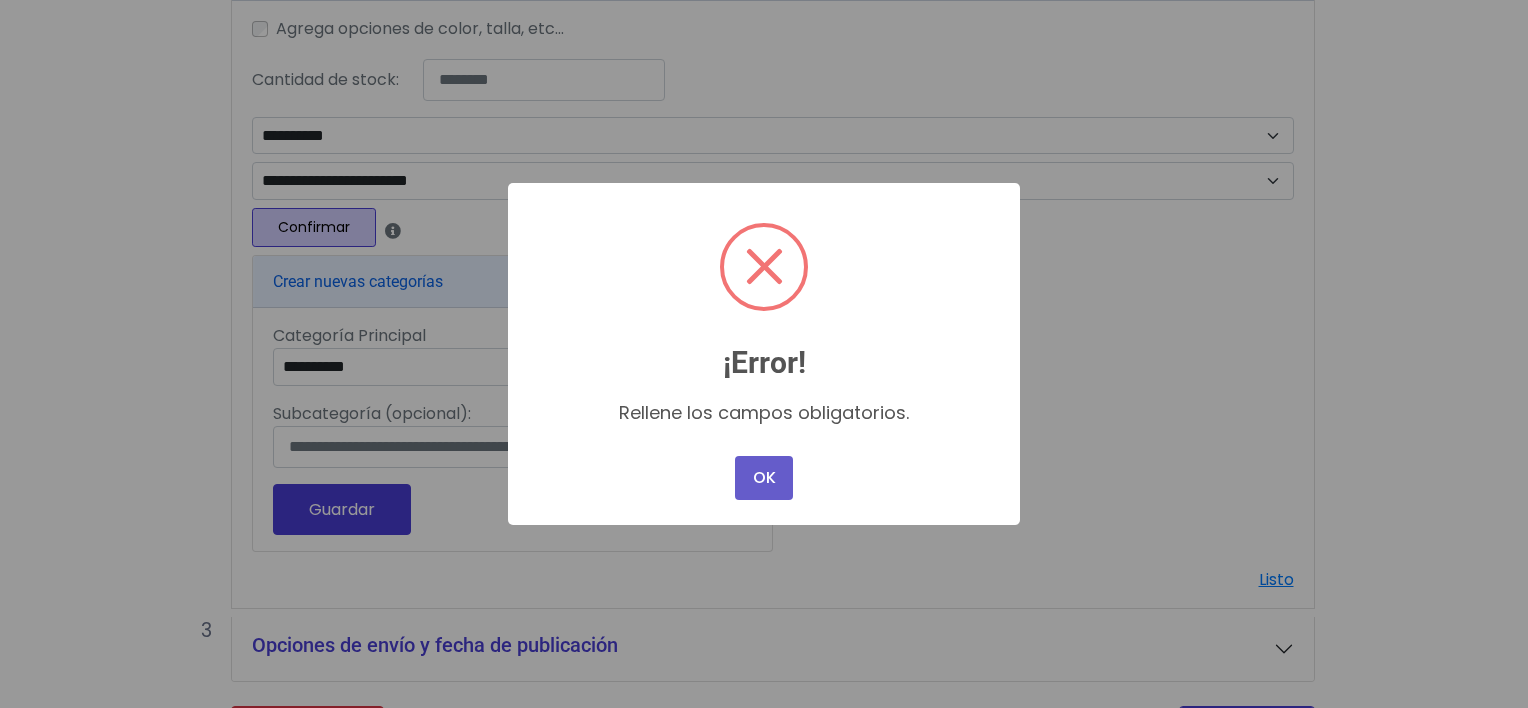 click on "OK" at bounding box center (764, 478) 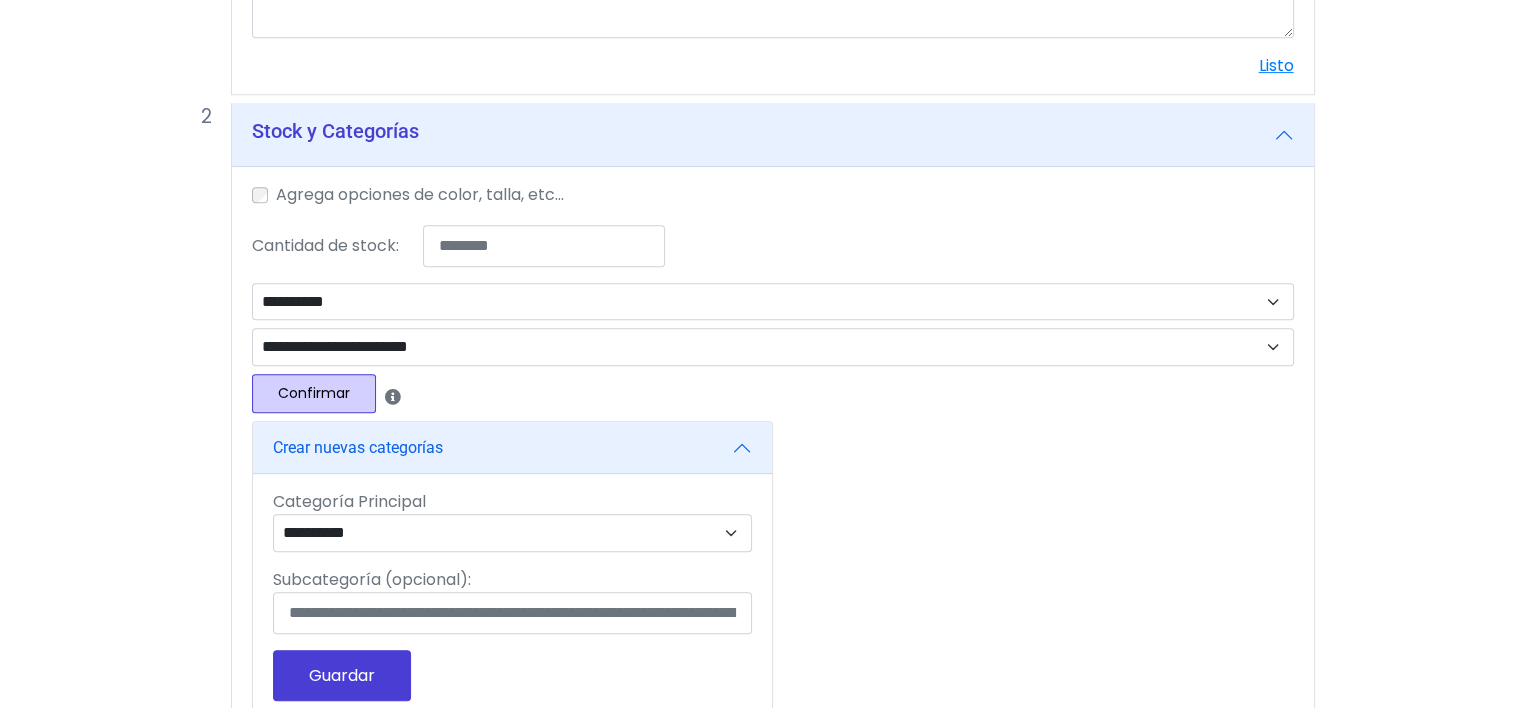 scroll, scrollTop: 1000, scrollLeft: 0, axis: vertical 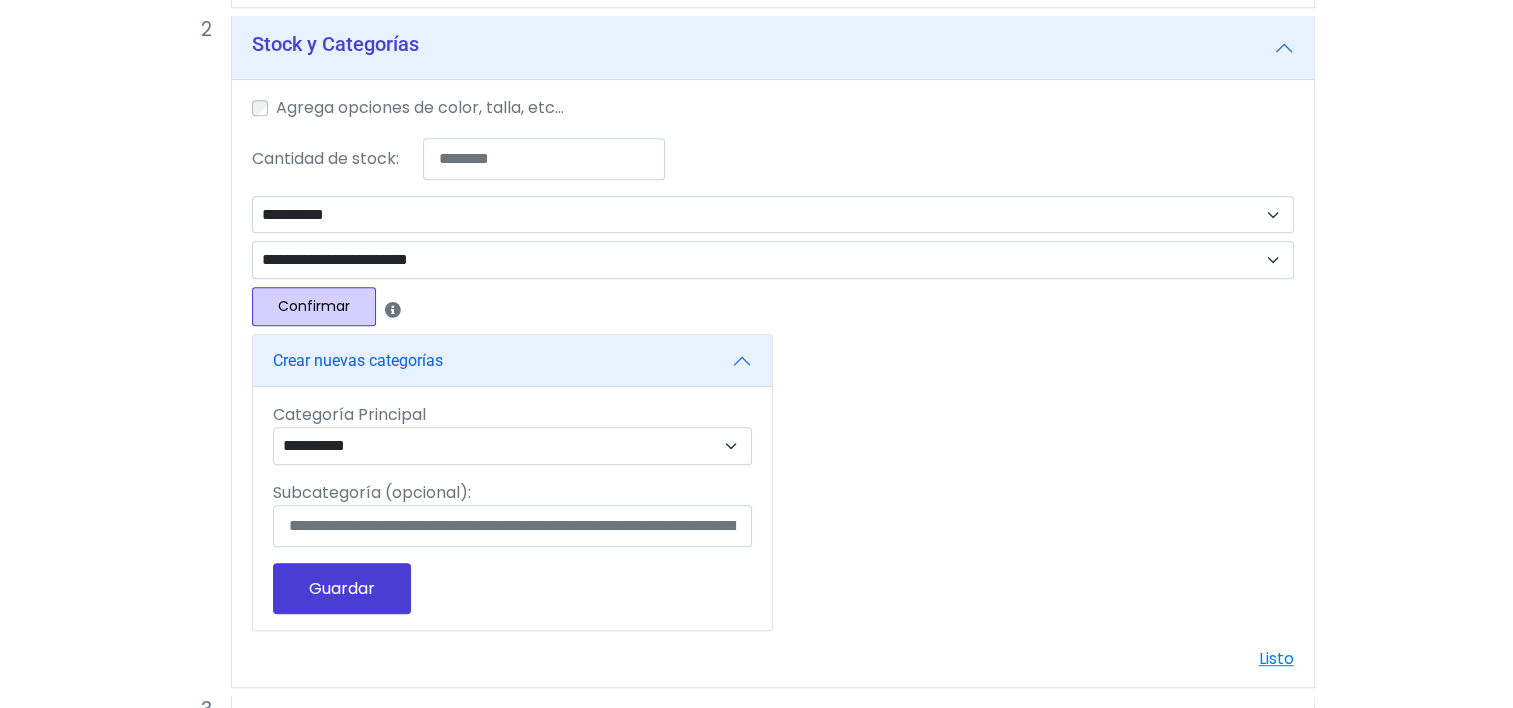 click on "Confirmar" at bounding box center (314, 306) 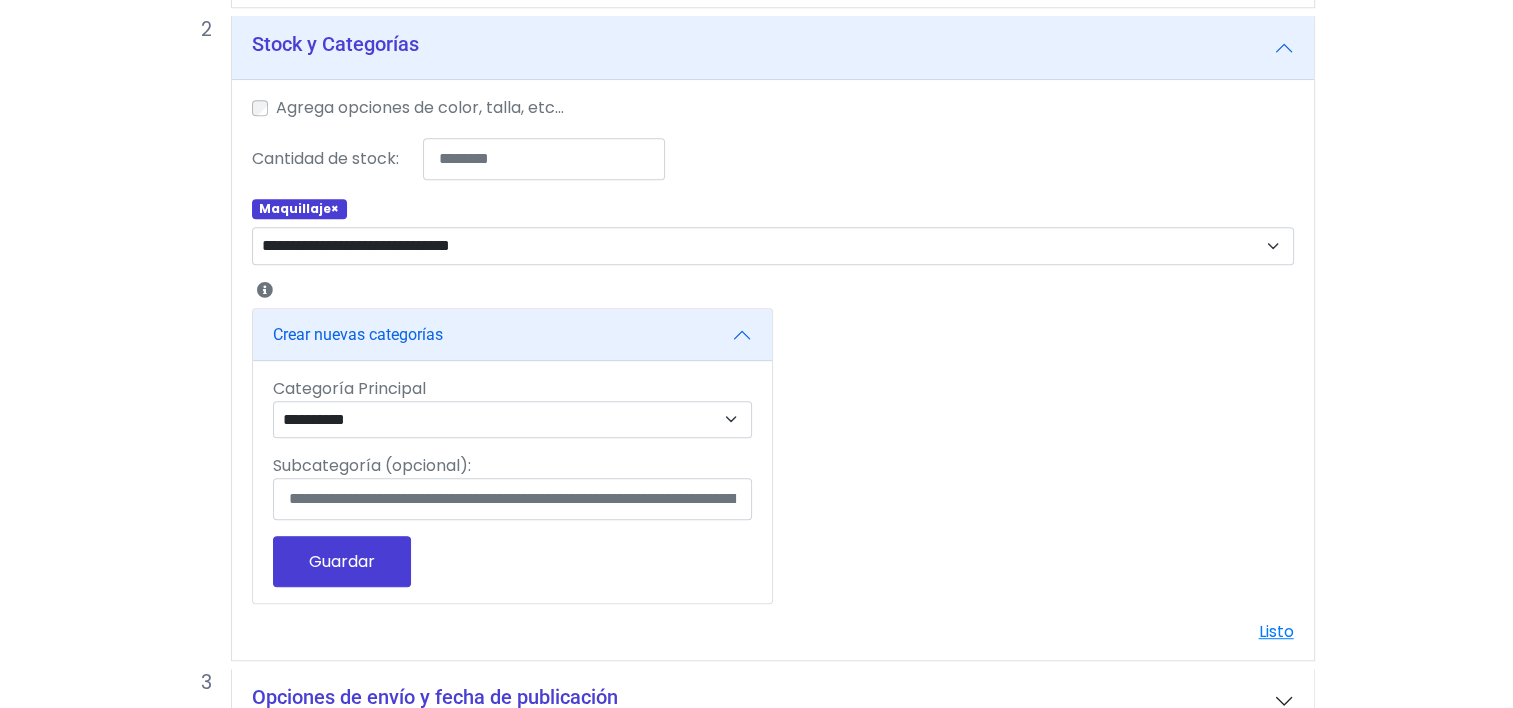 click on "Guardar" at bounding box center [342, 561] 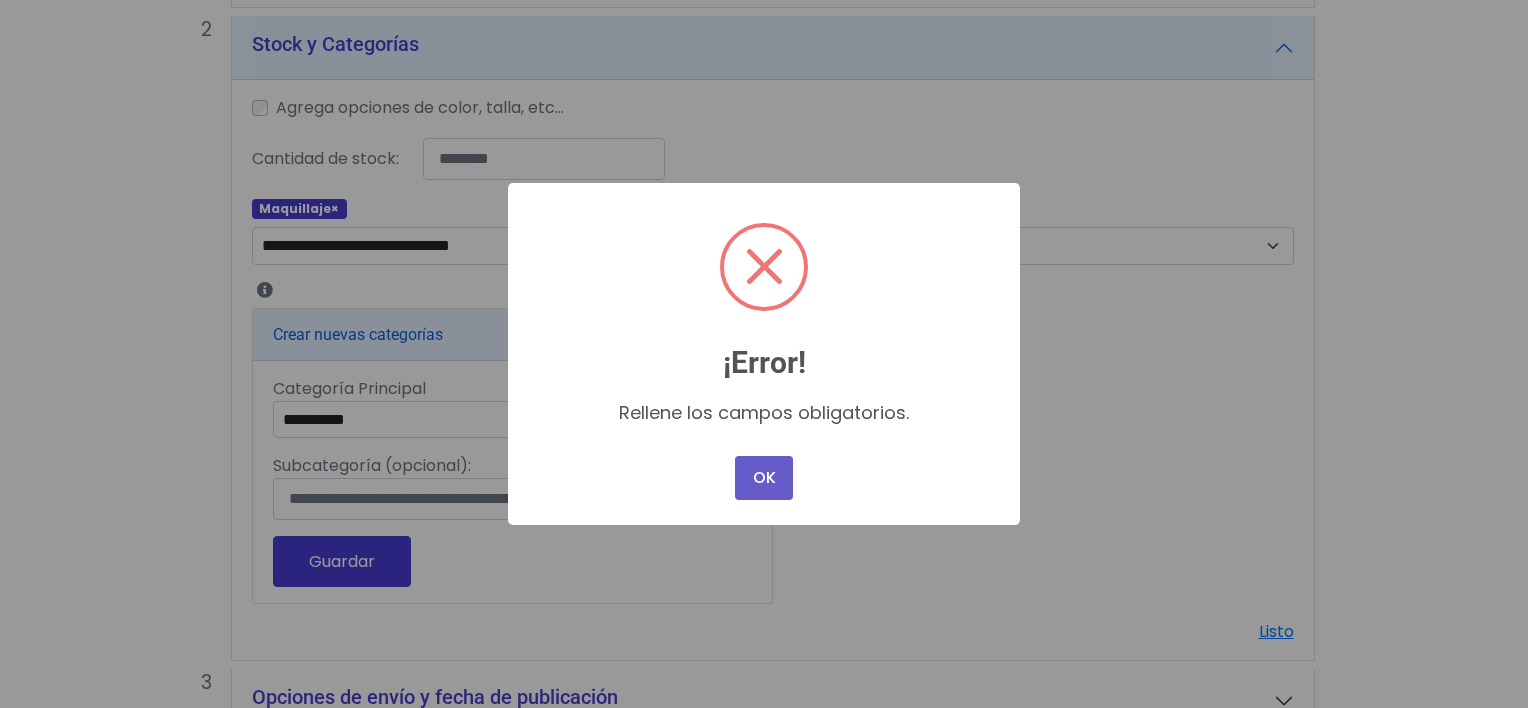 click on "OK" at bounding box center [764, 478] 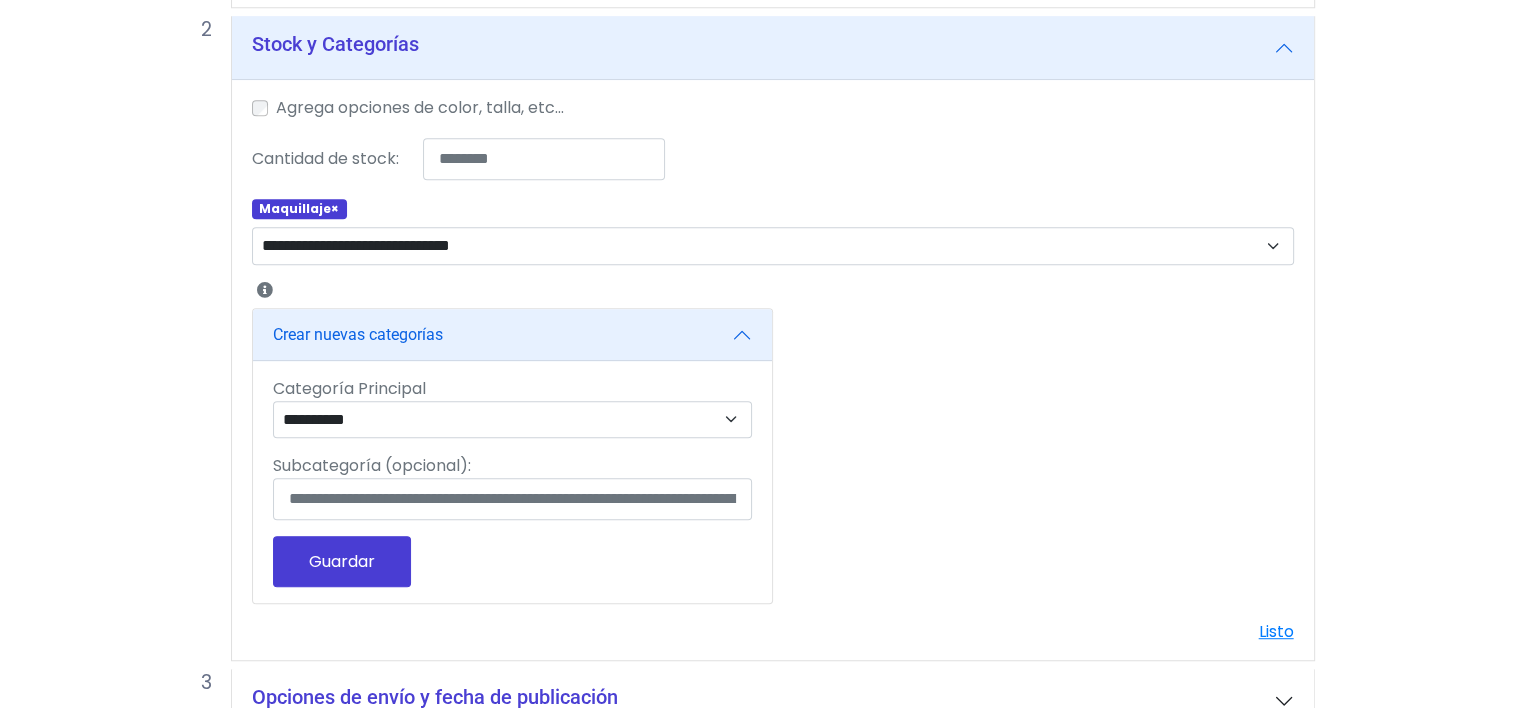 scroll, scrollTop: 1110, scrollLeft: 0, axis: vertical 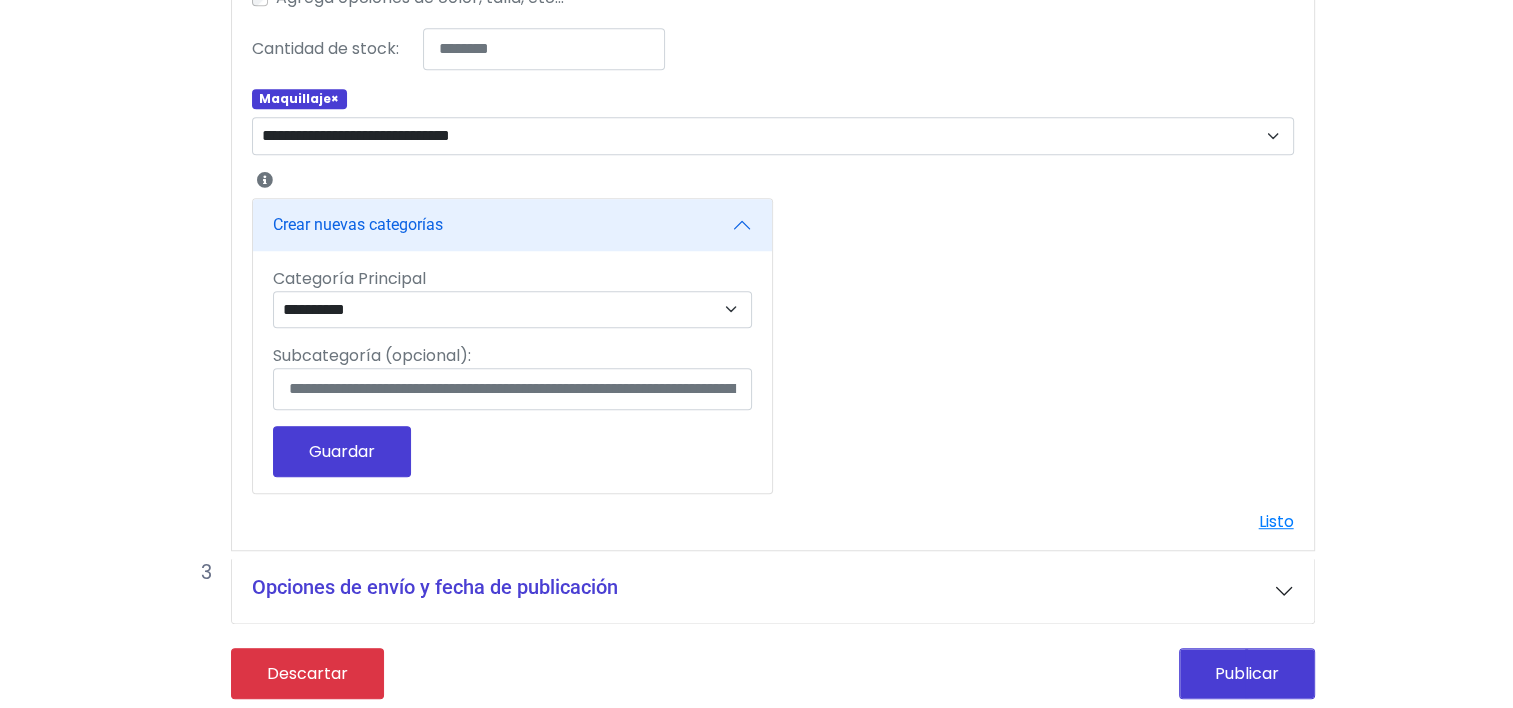 click on "Crear nuevas categorías" at bounding box center [512, 225] 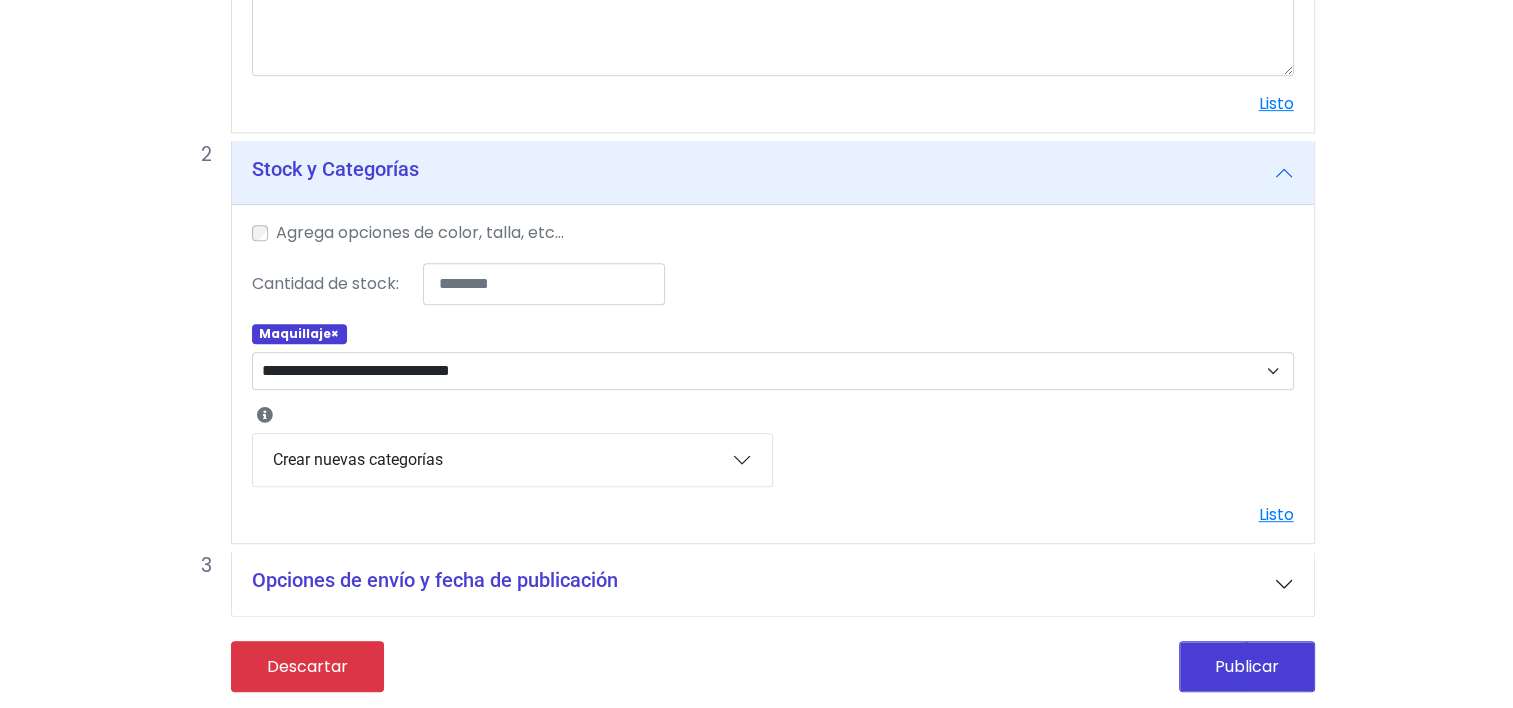 scroll, scrollTop: 869, scrollLeft: 0, axis: vertical 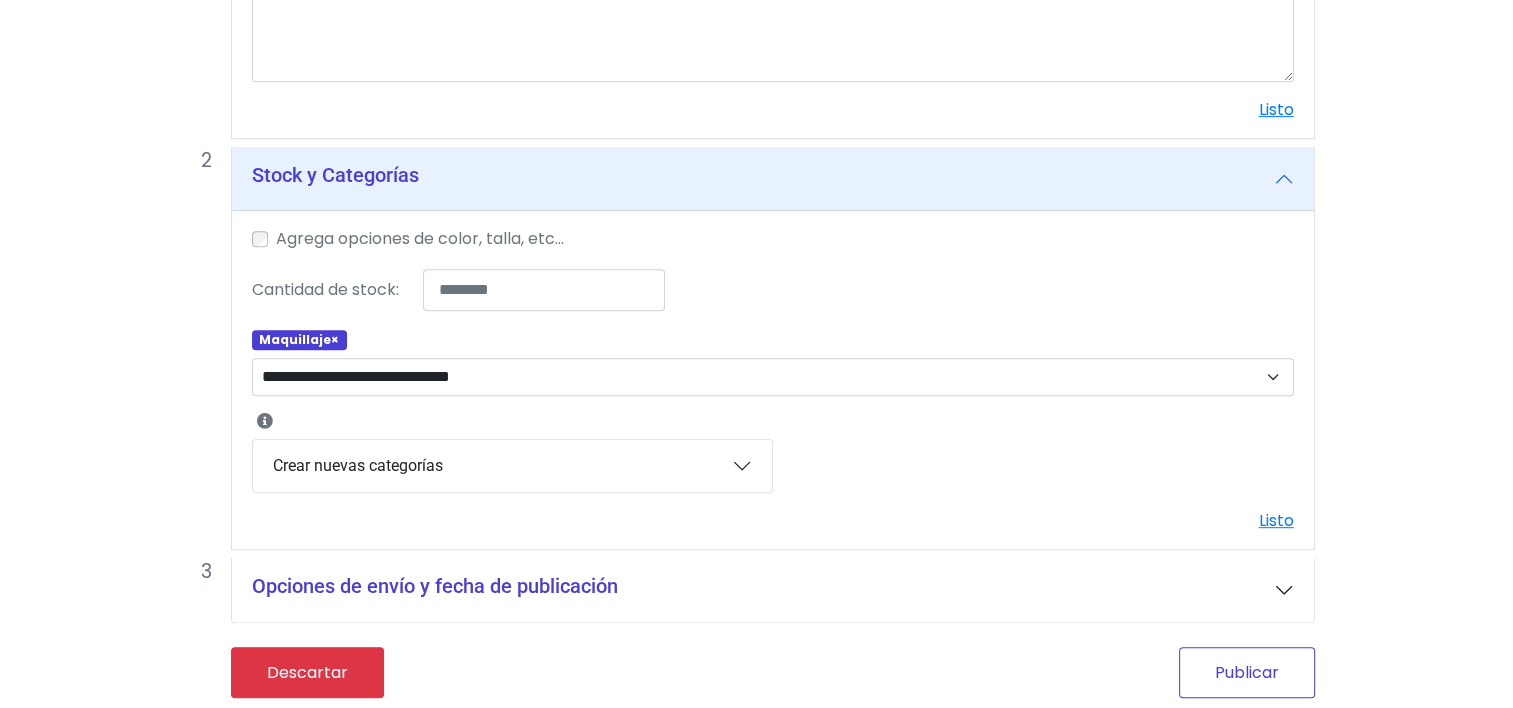click on "Publicar" at bounding box center [1247, 672] 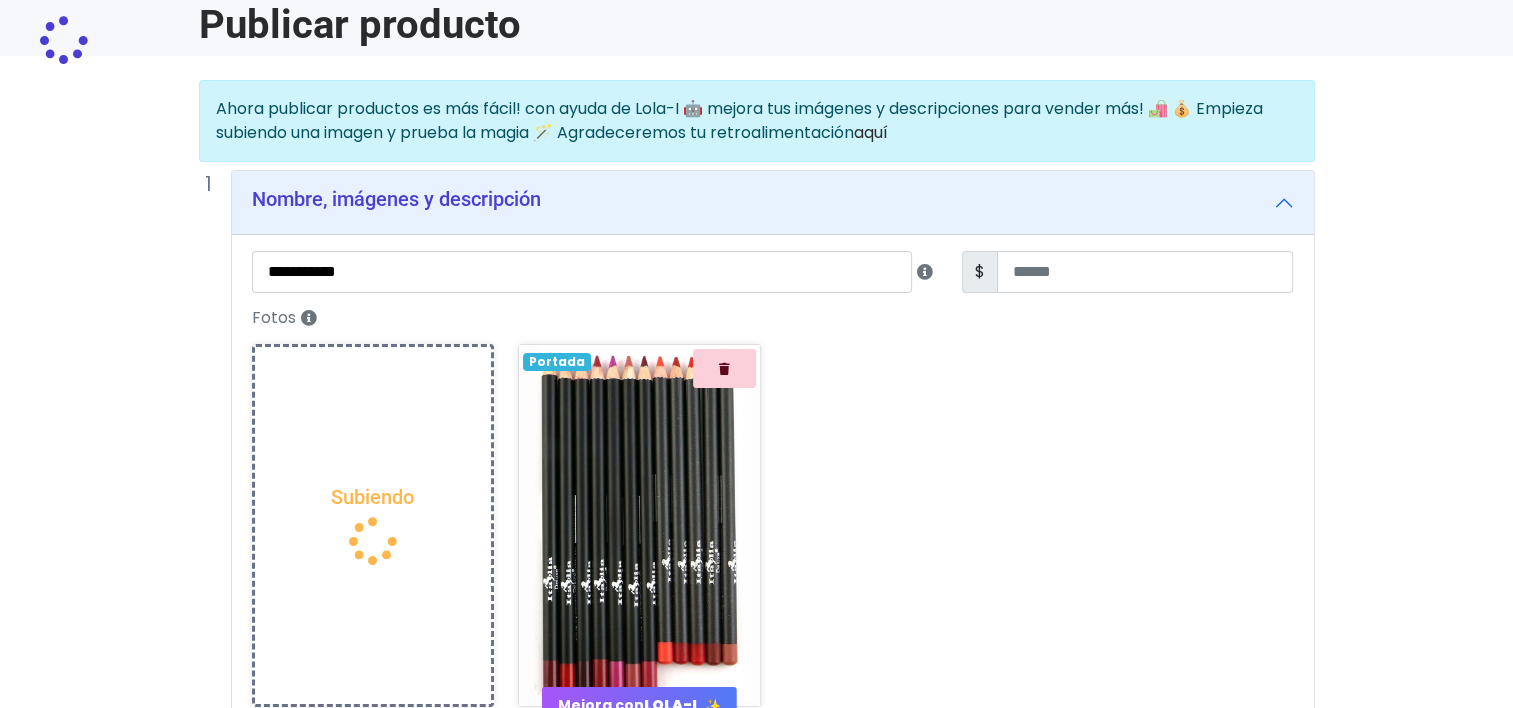 scroll, scrollTop: 0, scrollLeft: 0, axis: both 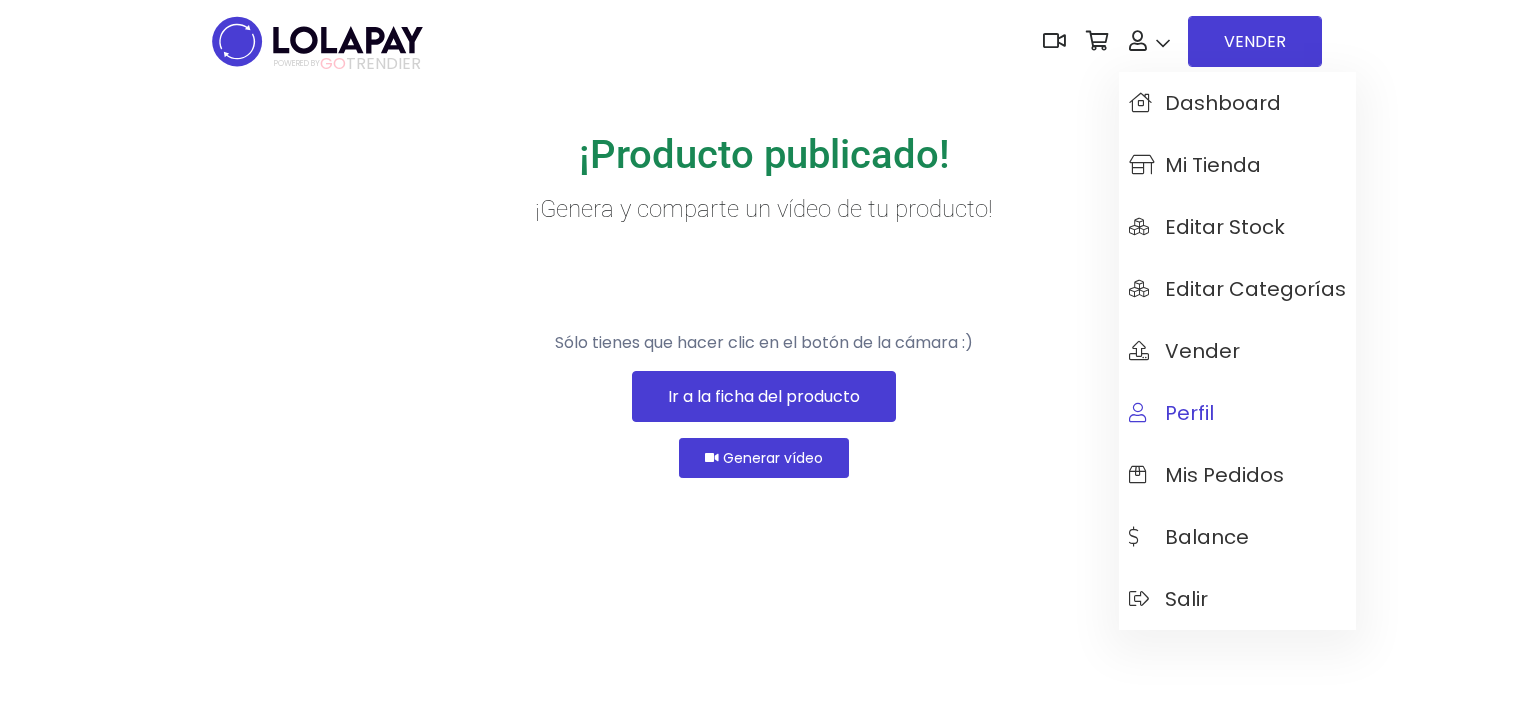 click on "Perfil" at bounding box center [1171, 413] 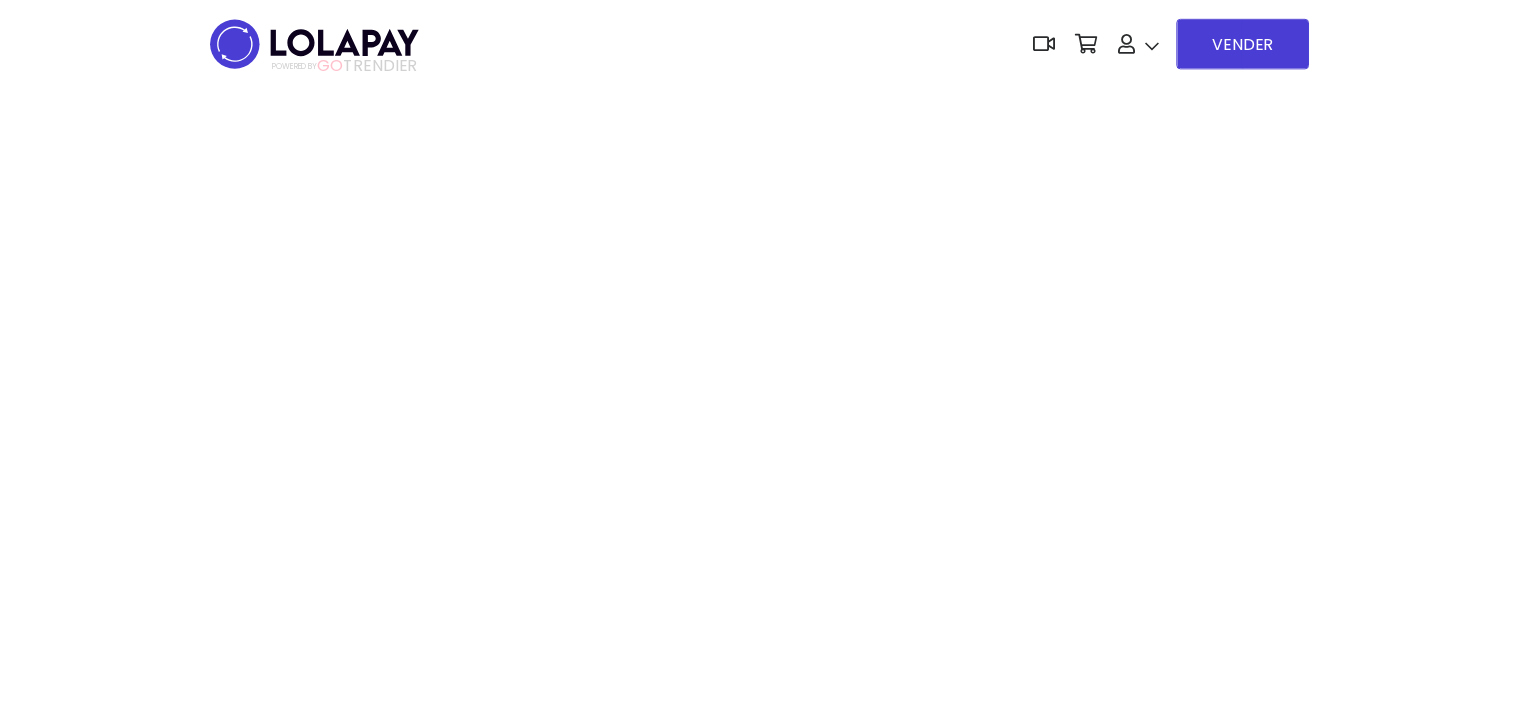 scroll, scrollTop: 0, scrollLeft: 0, axis: both 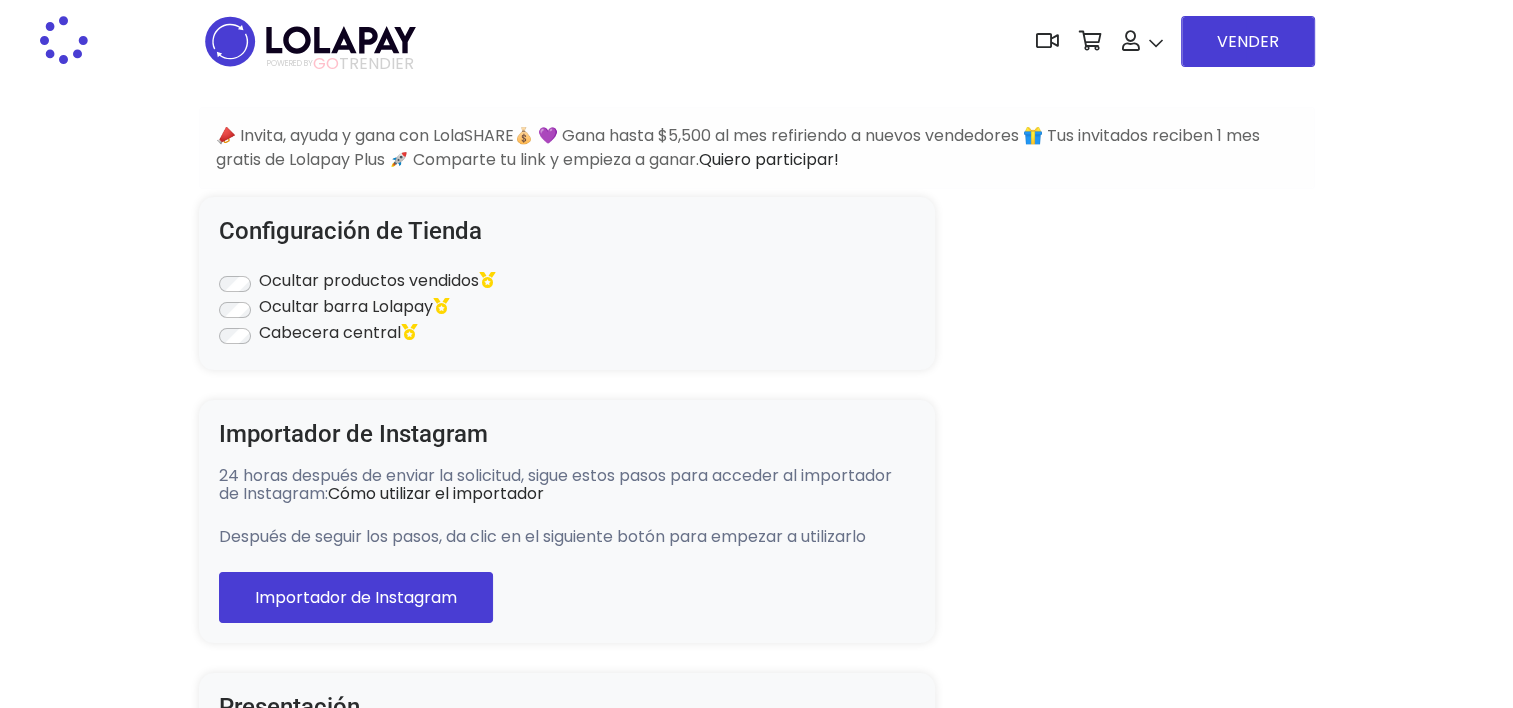type on "*******" 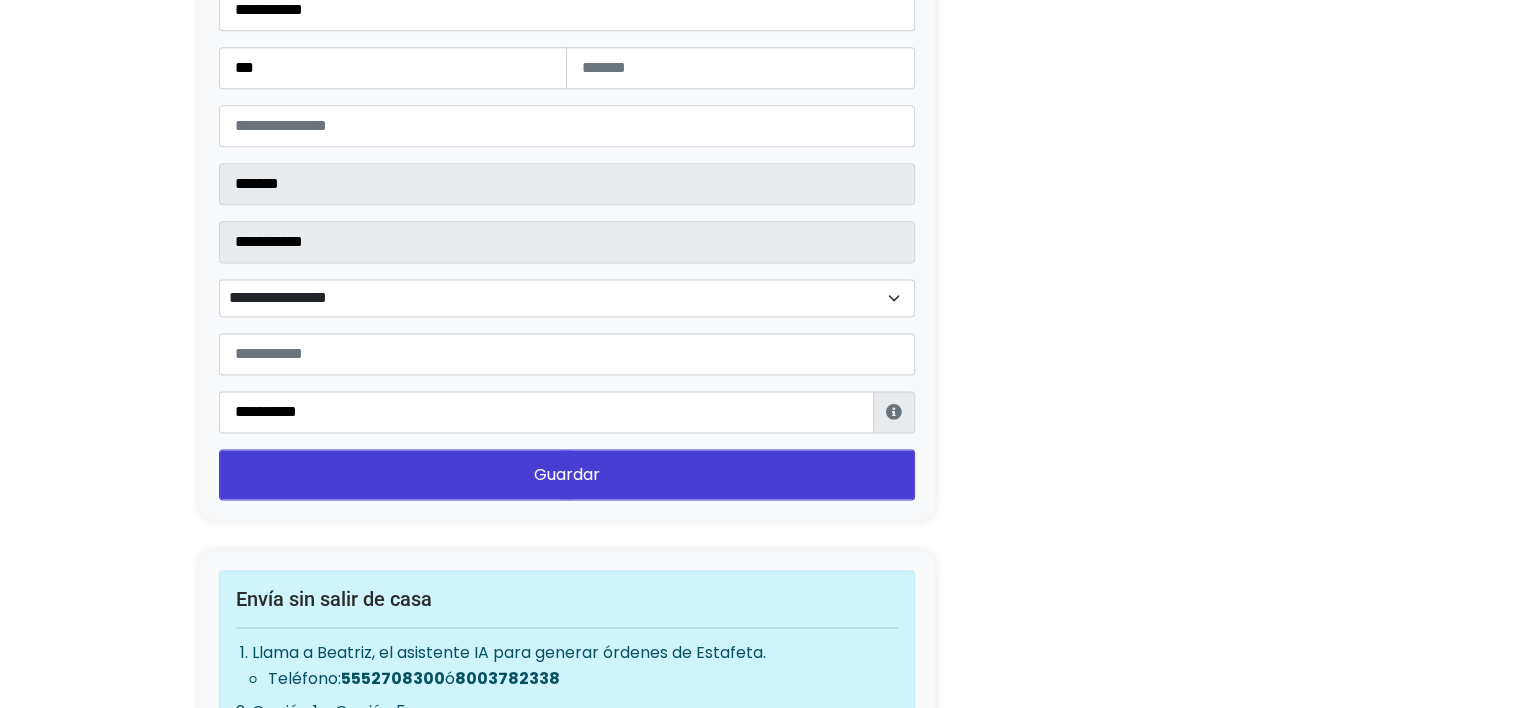 scroll, scrollTop: 2400, scrollLeft: 0, axis: vertical 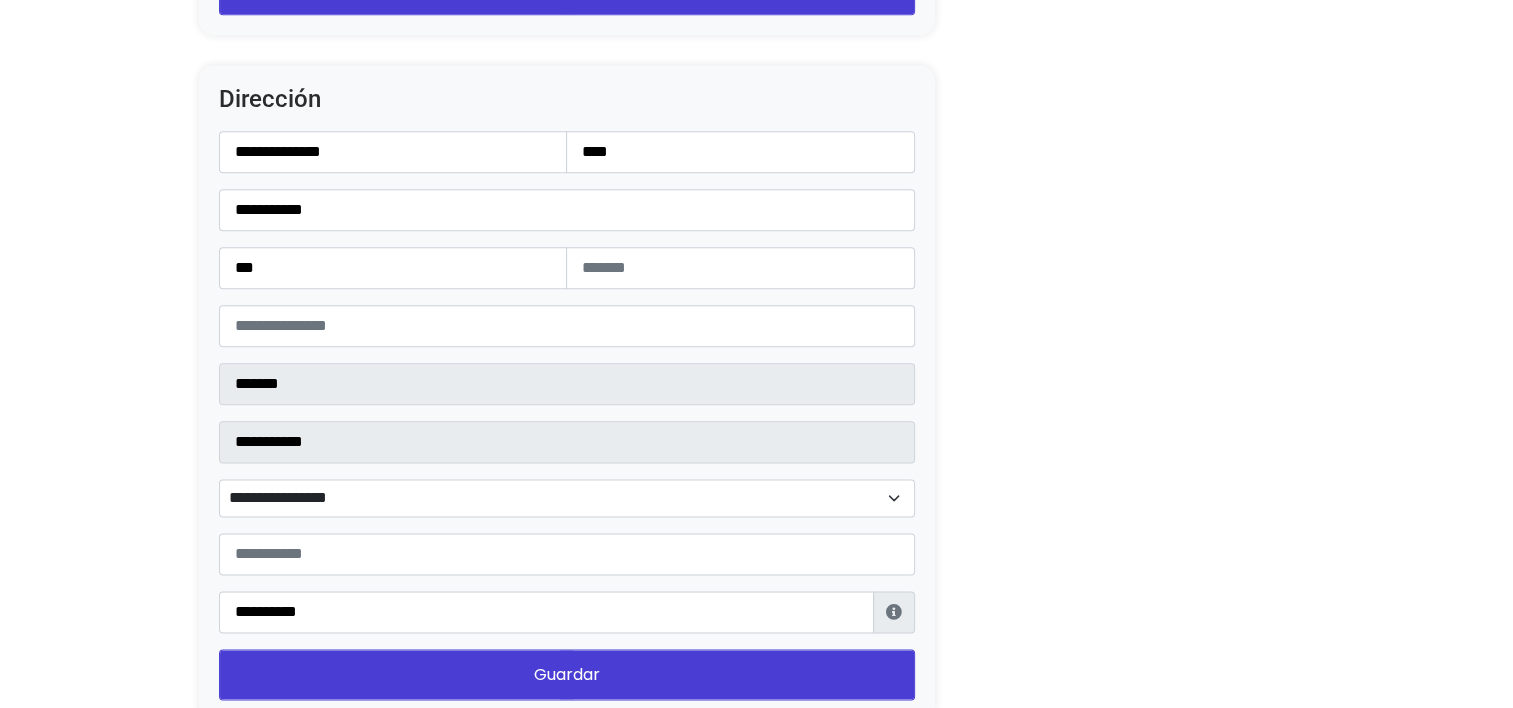 click on "Configuración de Tienda
Ocultar productos vendidos
Ocultar barra Lolapay
Cabecera central
Importador de Instagram
24 horas después de enviar la solicitud, sigue estos pasos para acceder al importador de Instagram:  Cómo utilizar el importador
Después de seguir los pasos, da clic en el siguiente botón para empezar a utilizarlo
Importador de Instagram
Presentación
Esta es una descripción corta de tu tienda, da clic sobre el texto y sobre la imagen para modificarla." at bounding box center [757, -574] 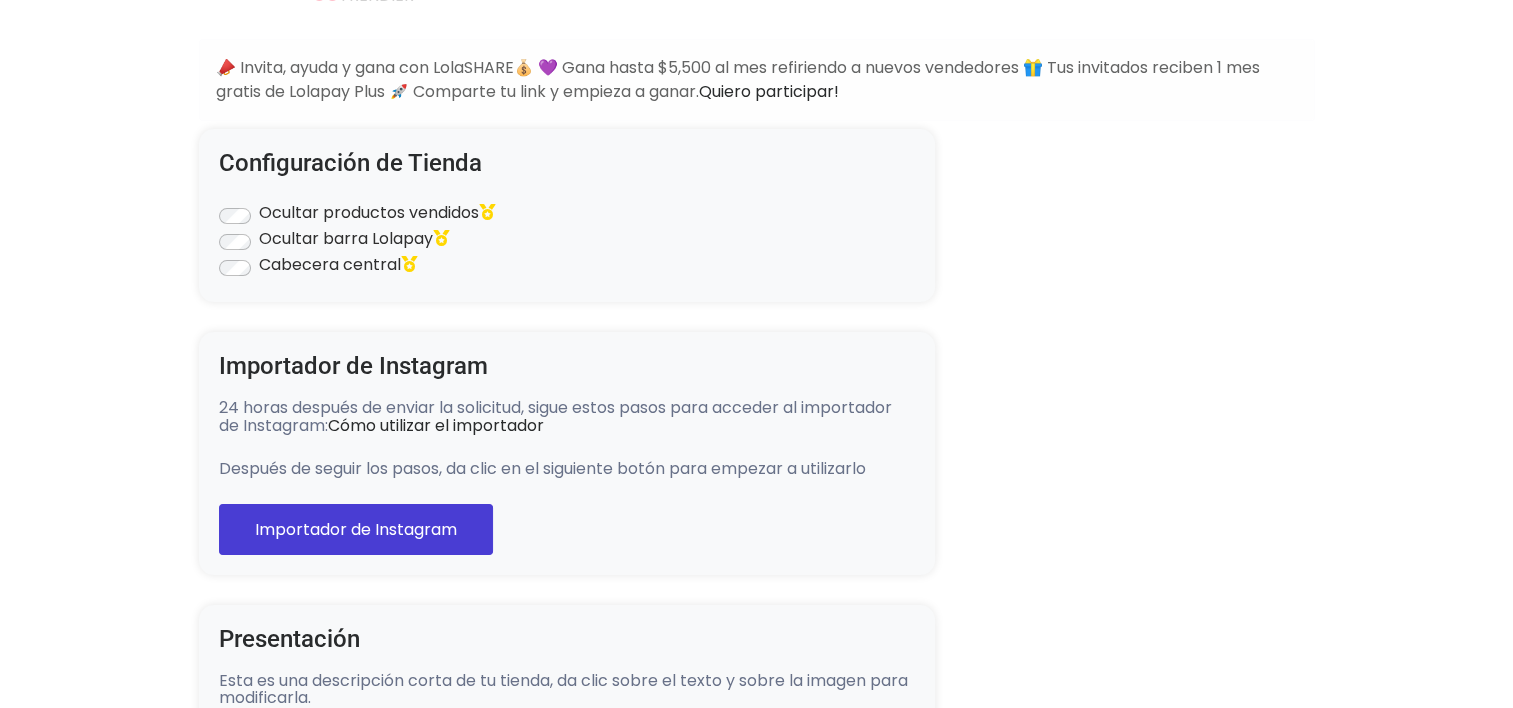 scroll, scrollTop: 0, scrollLeft: 0, axis: both 